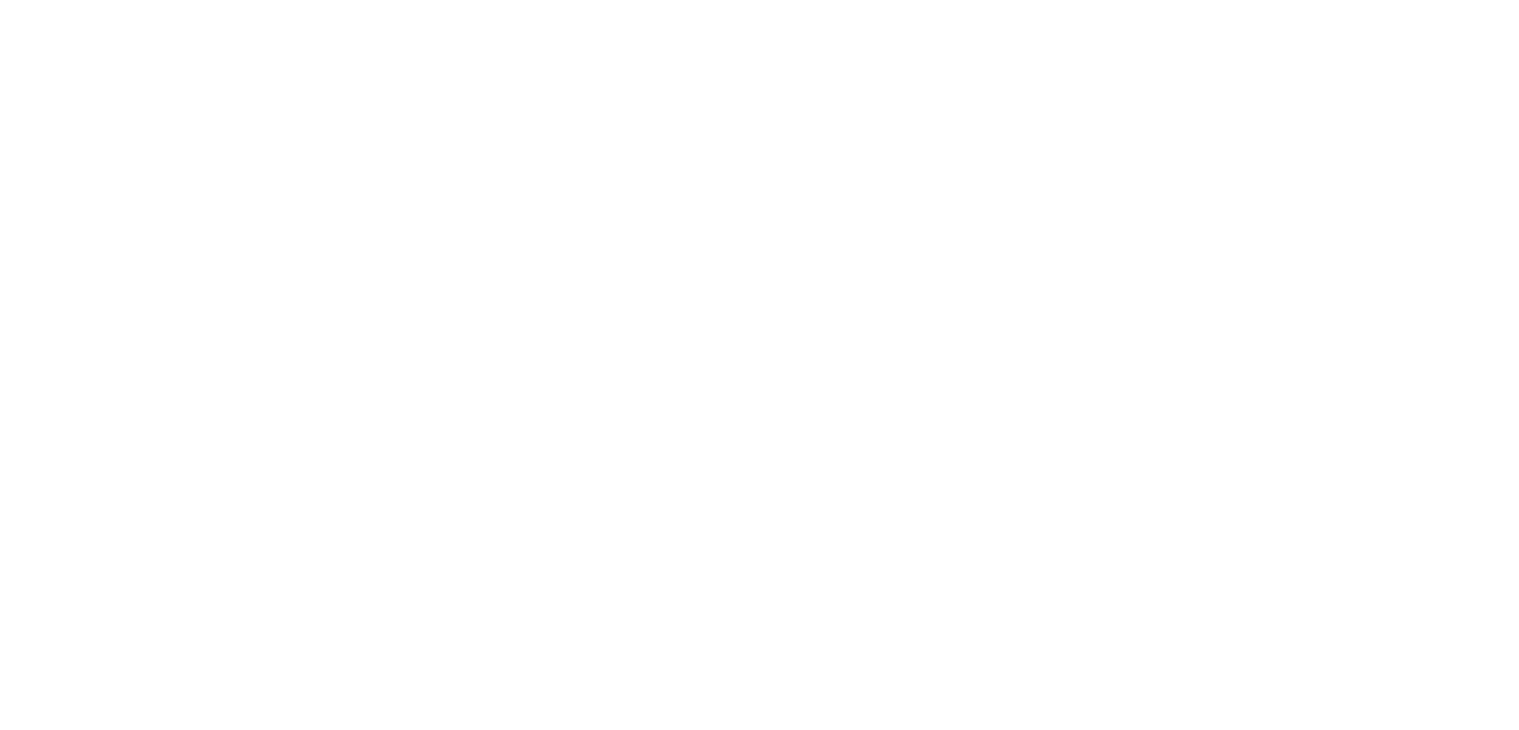 scroll, scrollTop: 0, scrollLeft: 0, axis: both 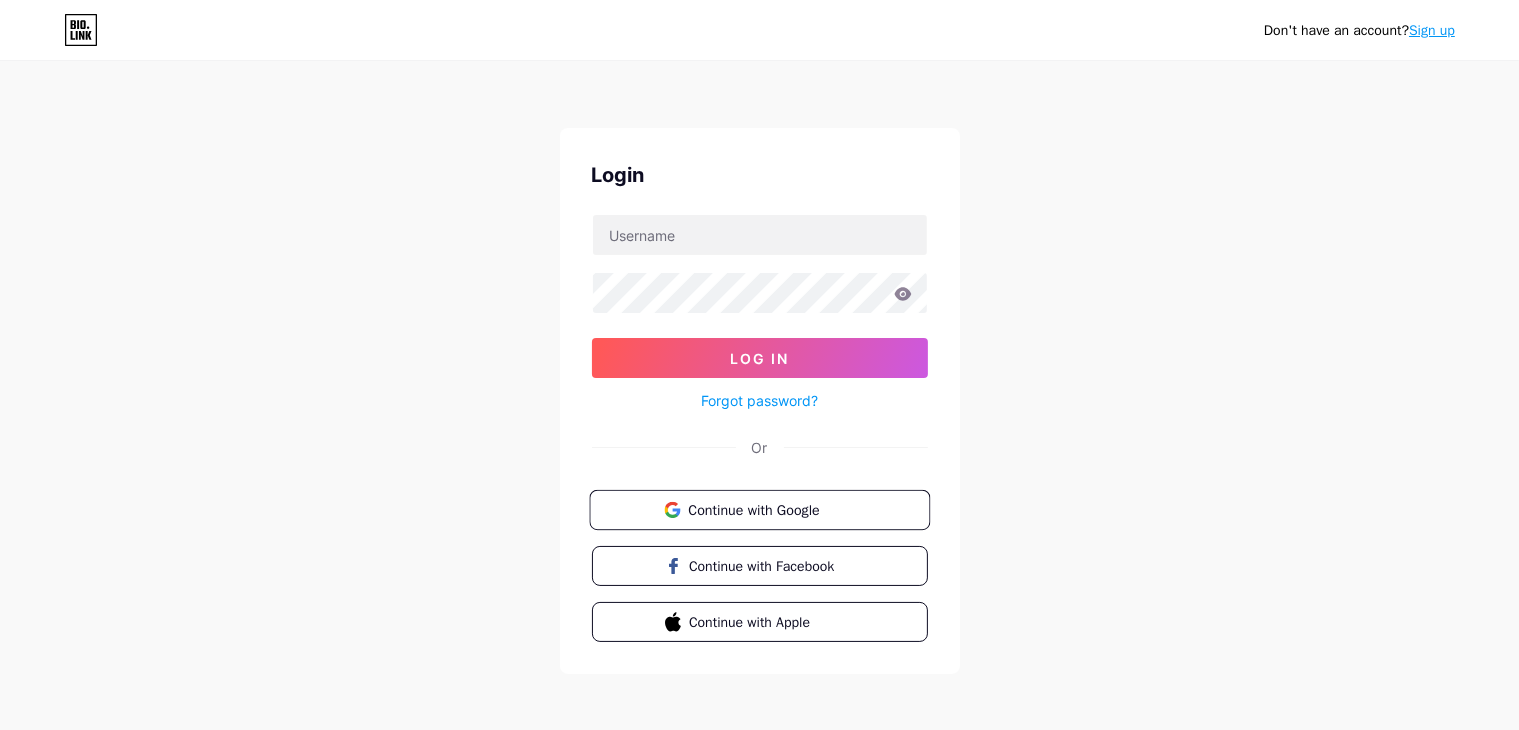 click on "Continue with Google" at bounding box center [759, 510] 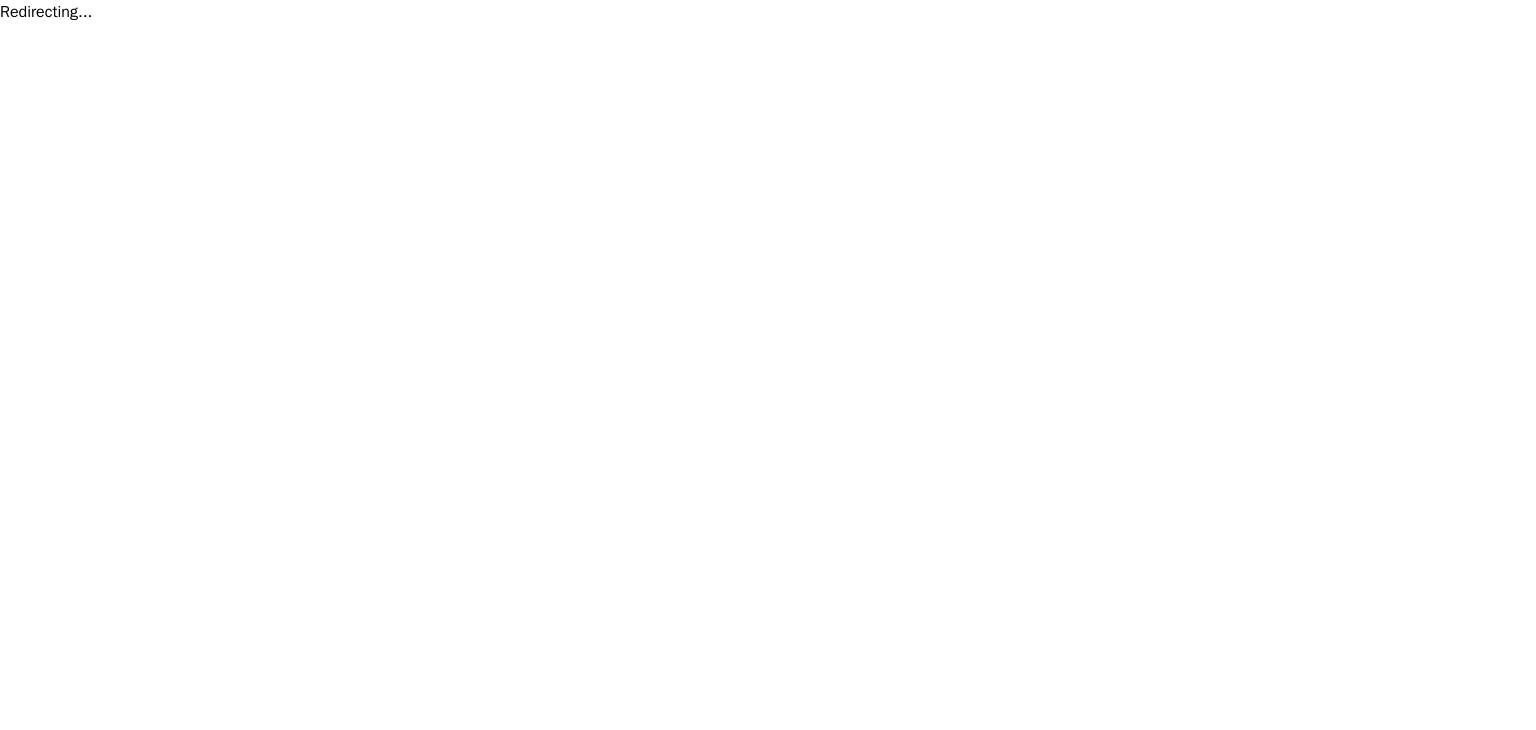 scroll, scrollTop: 0, scrollLeft: 0, axis: both 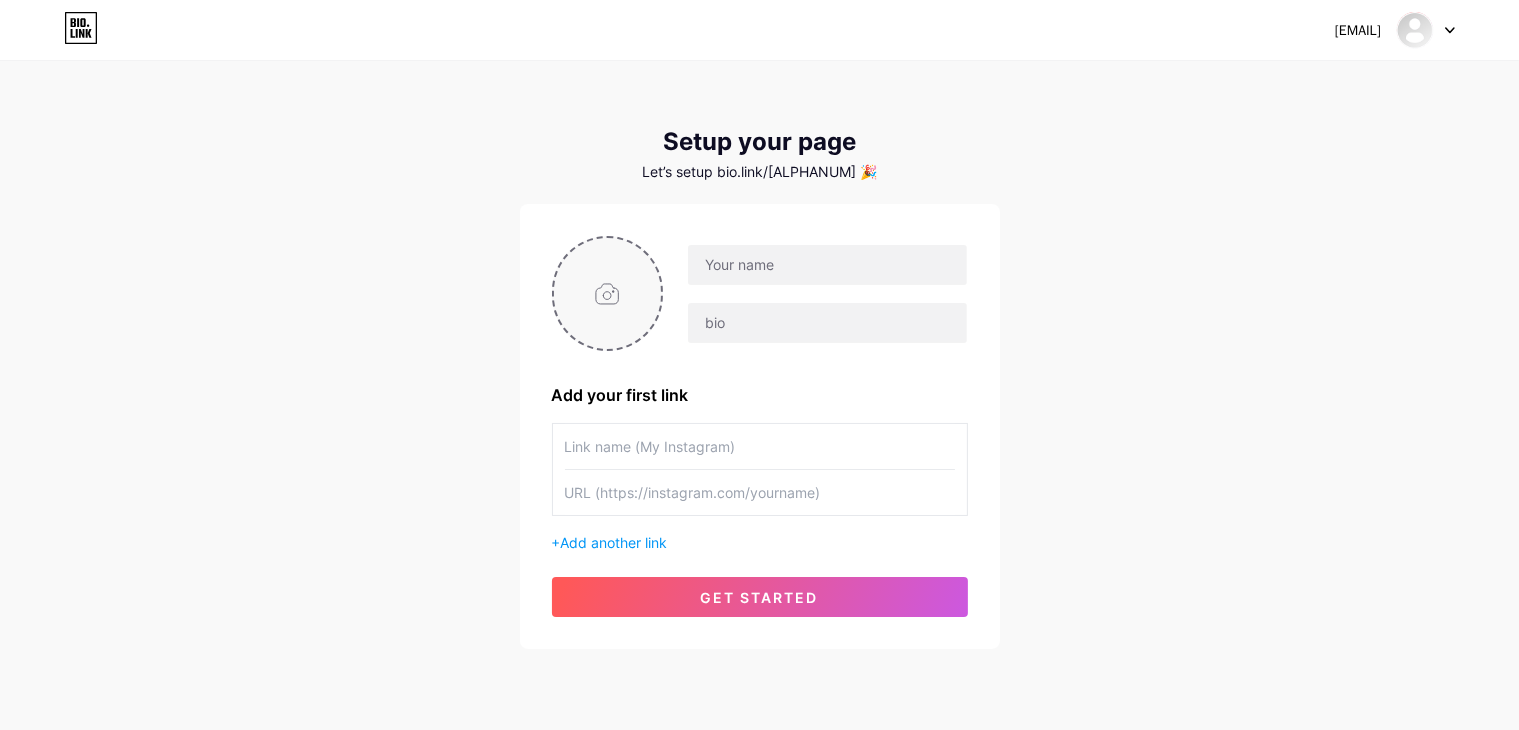 click at bounding box center (608, 293) 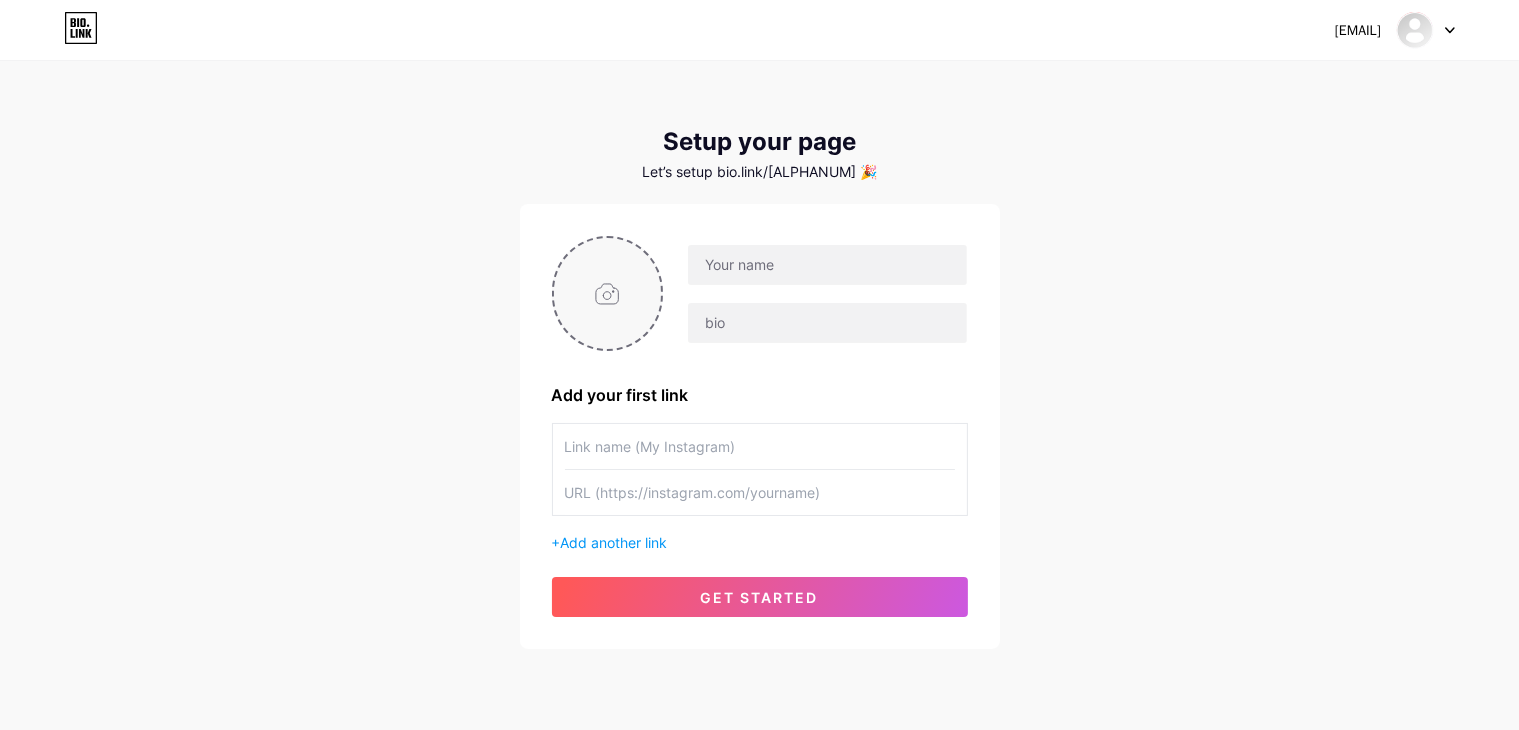 type on "C:\fakepath\6066702956016812974.jpg" 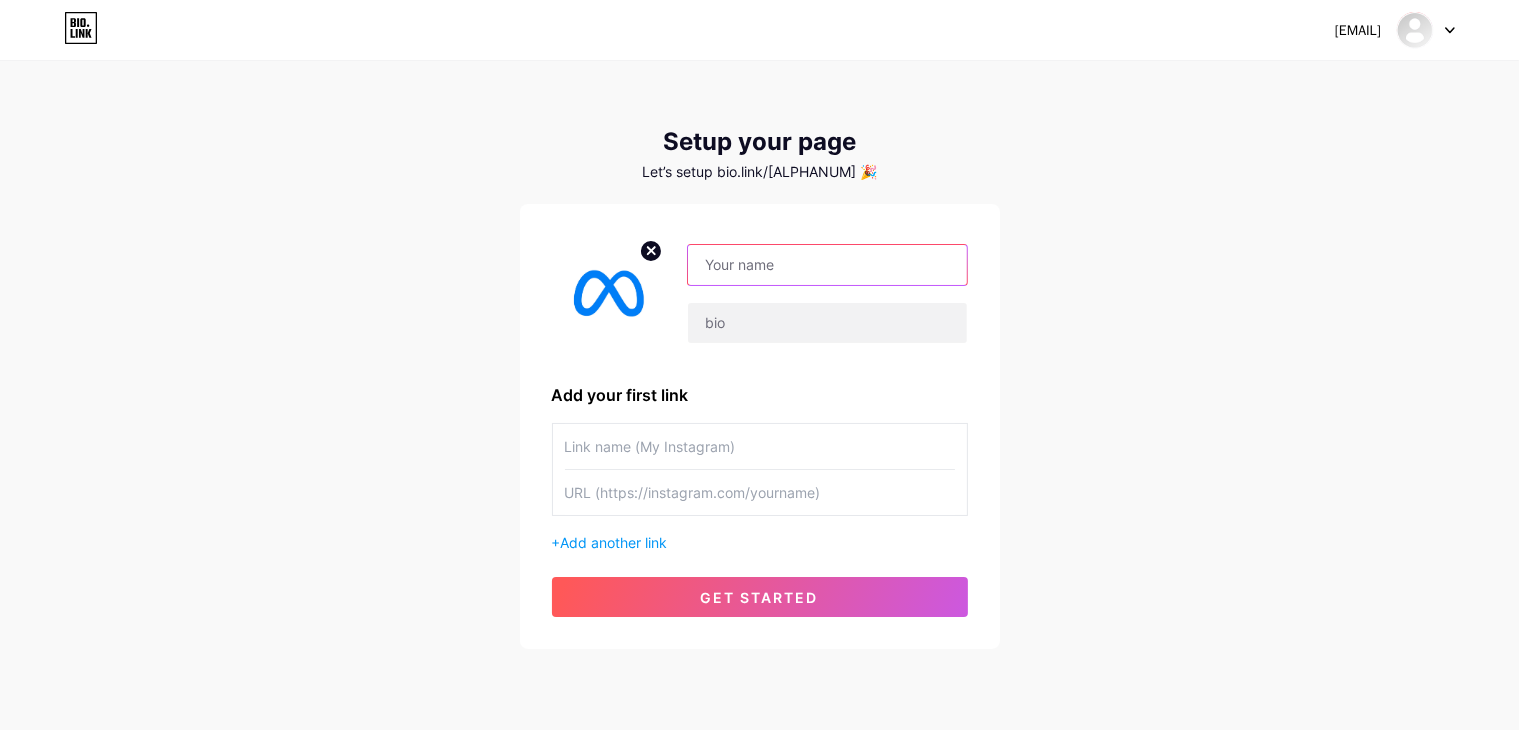 click at bounding box center [827, 265] 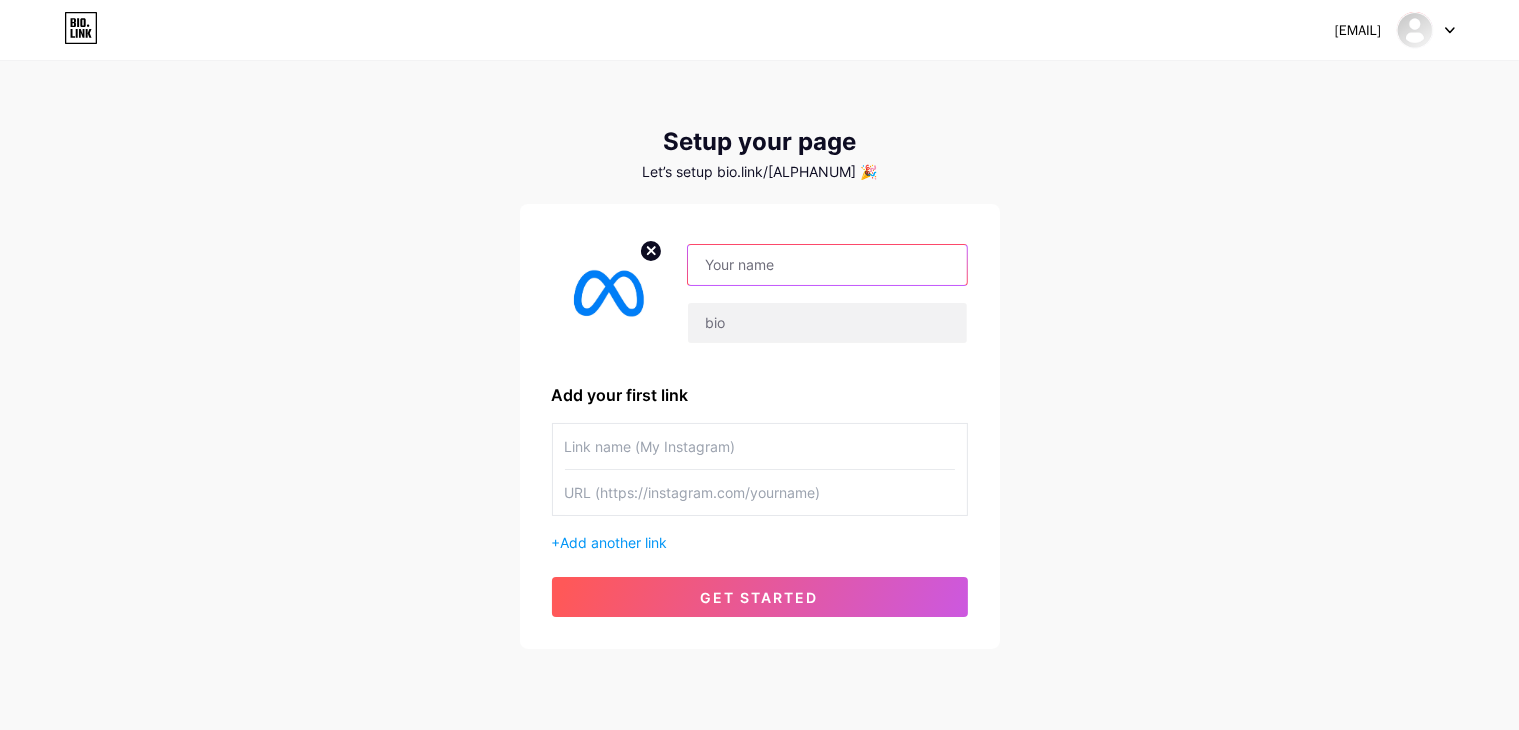 paste on "[EMAIL]" 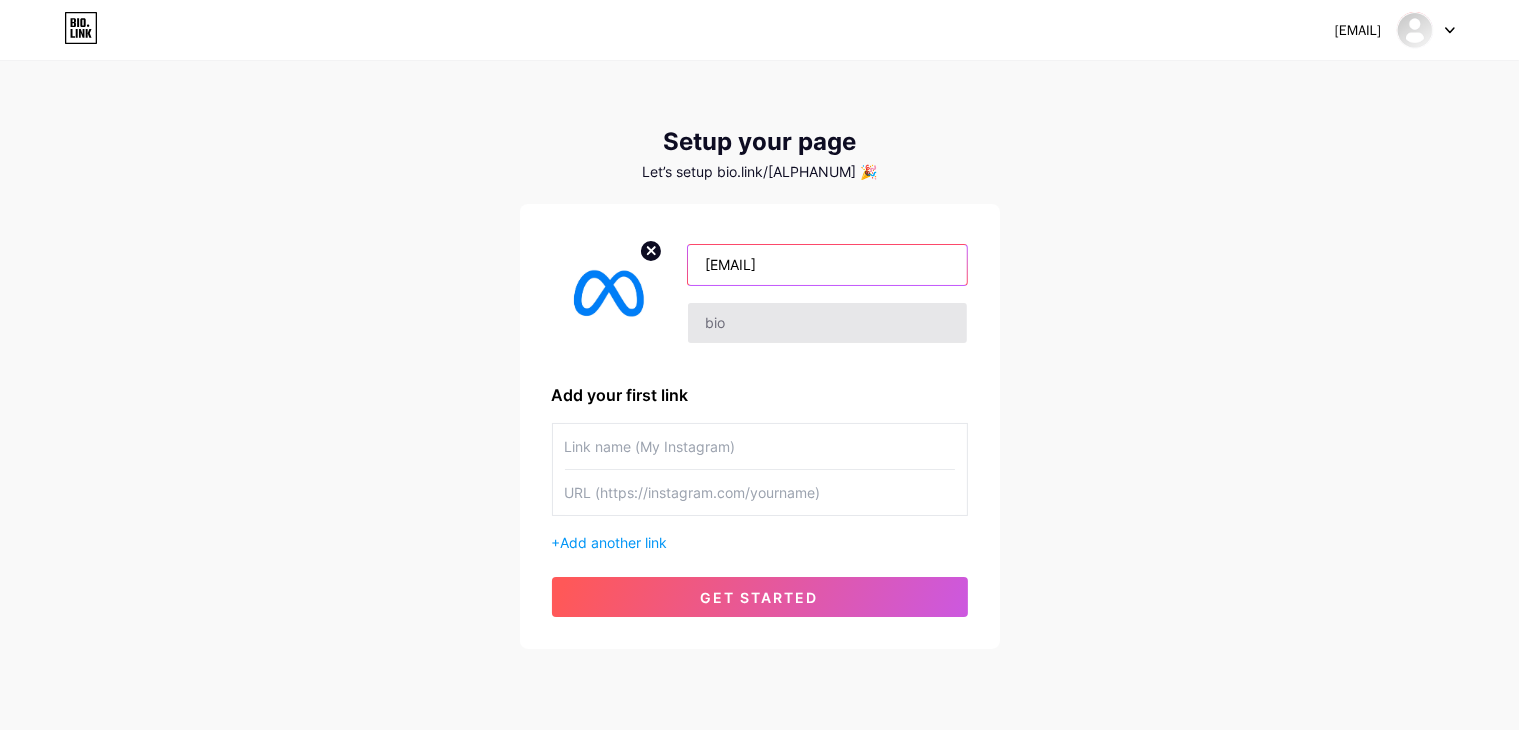 type on "[EMAIL]" 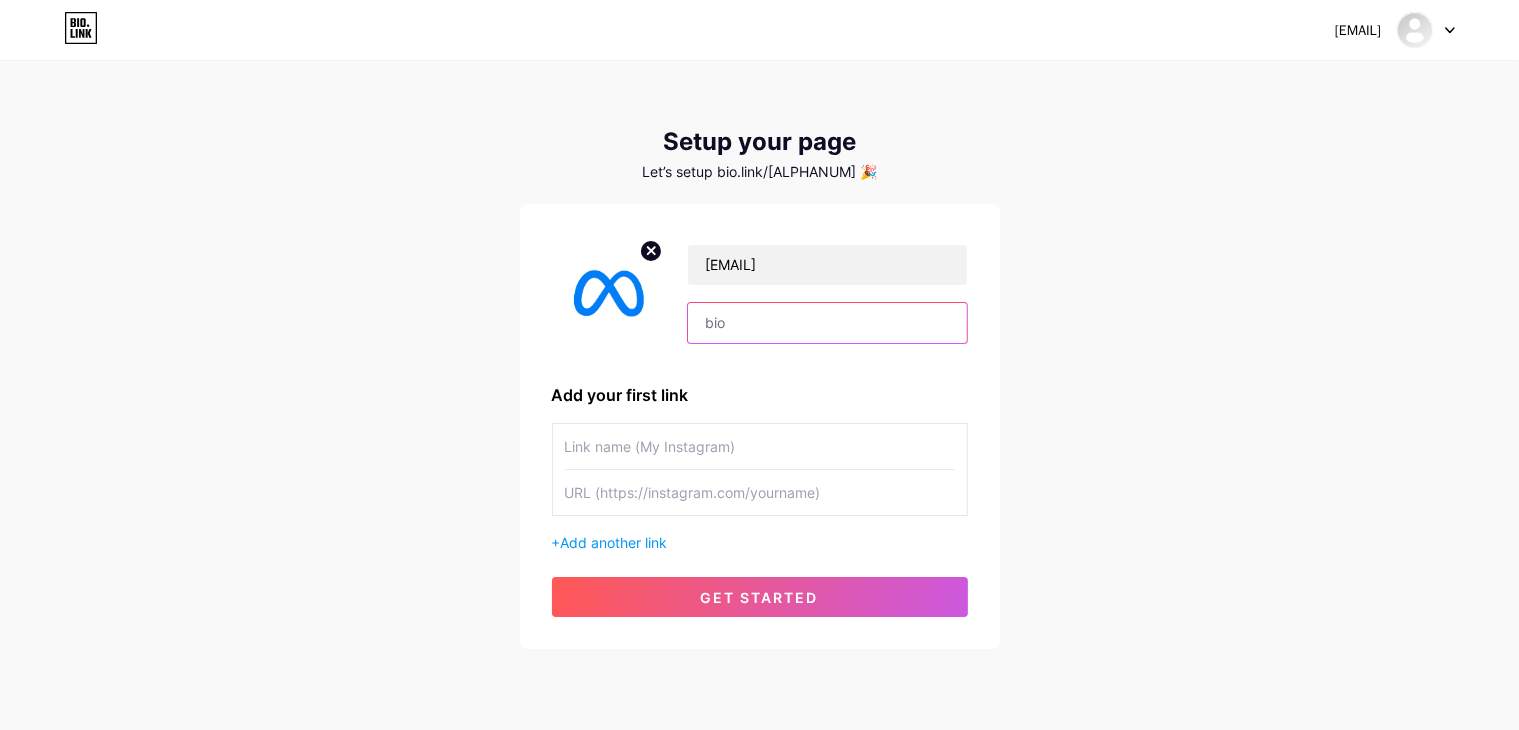 click at bounding box center [827, 323] 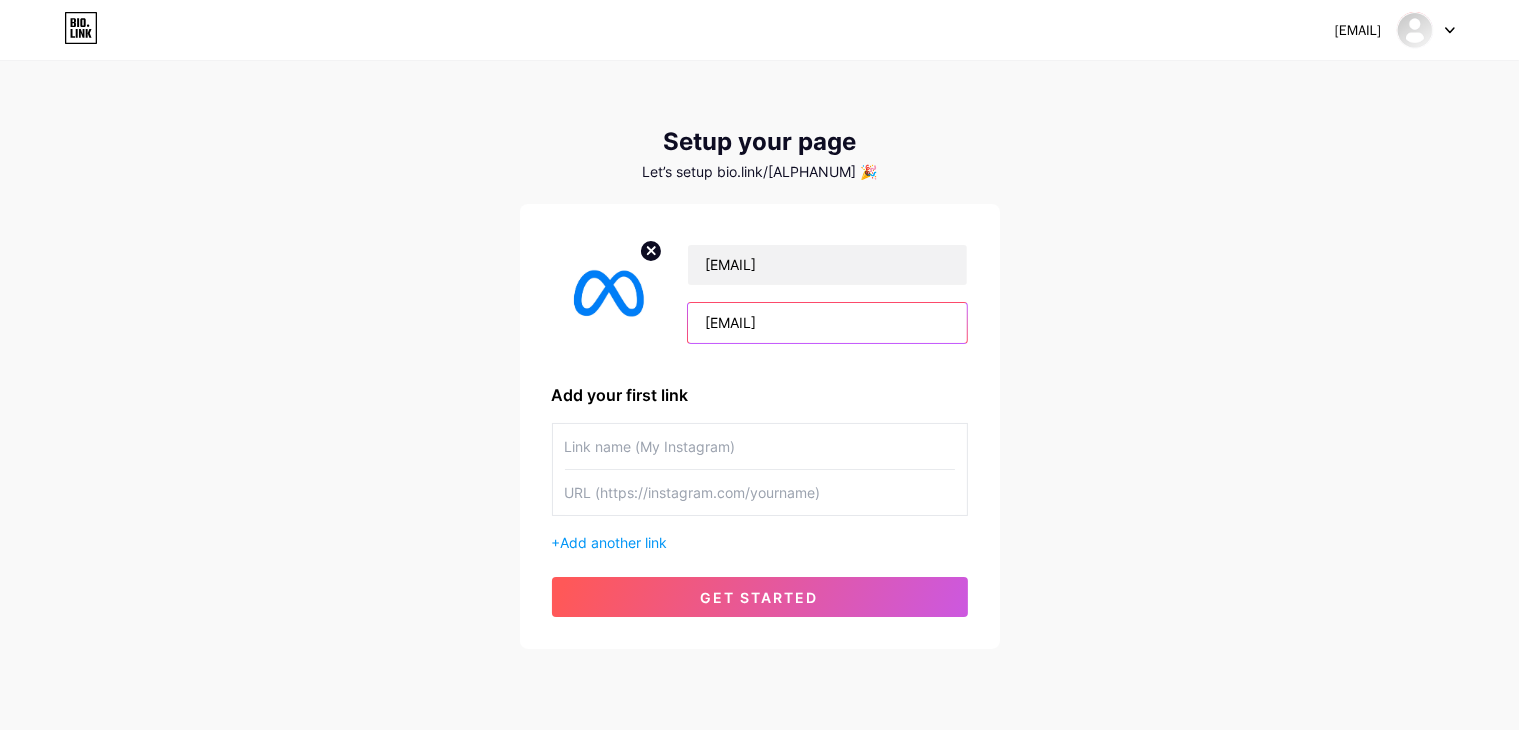 type on "[EMAIL]" 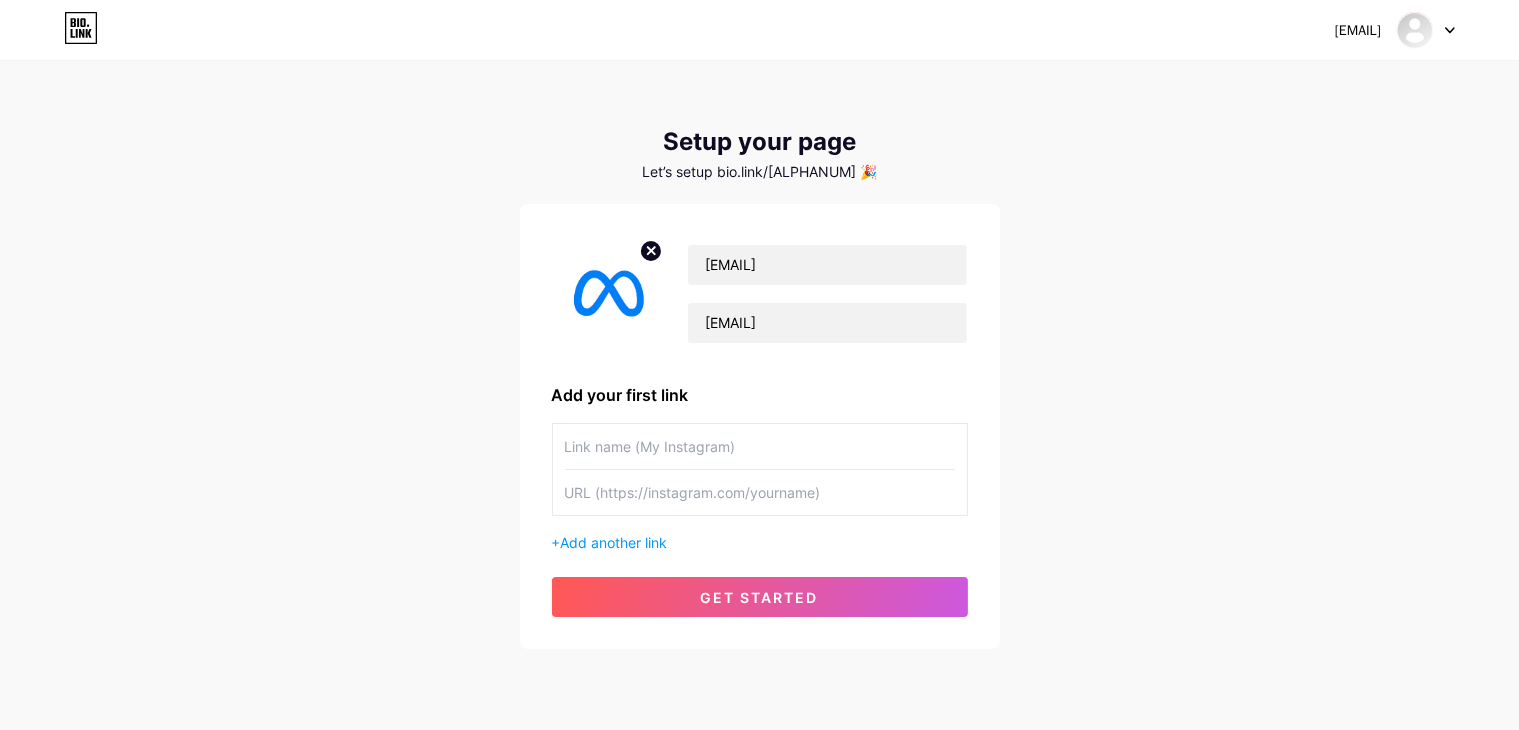 click at bounding box center (760, 446) 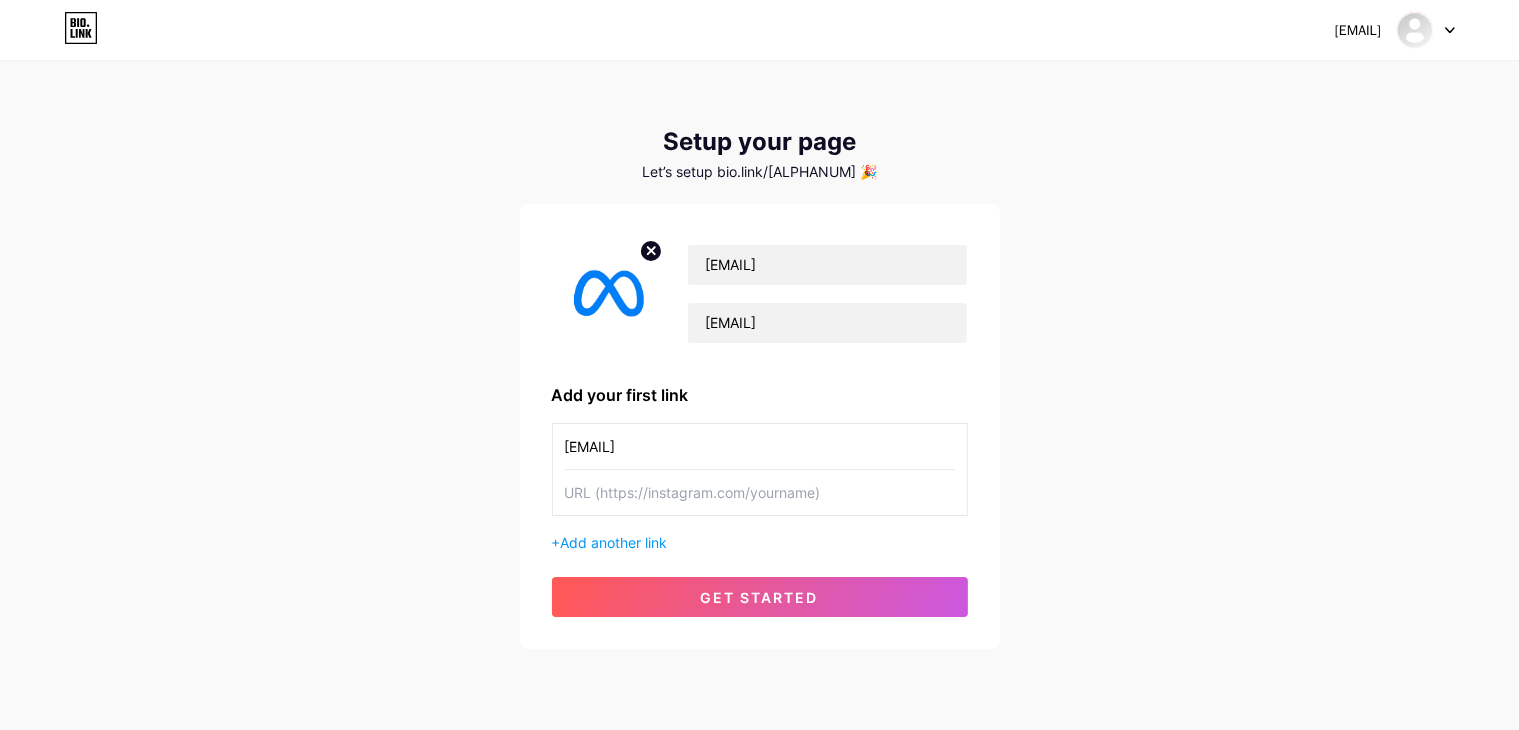 type on "[EMAIL]" 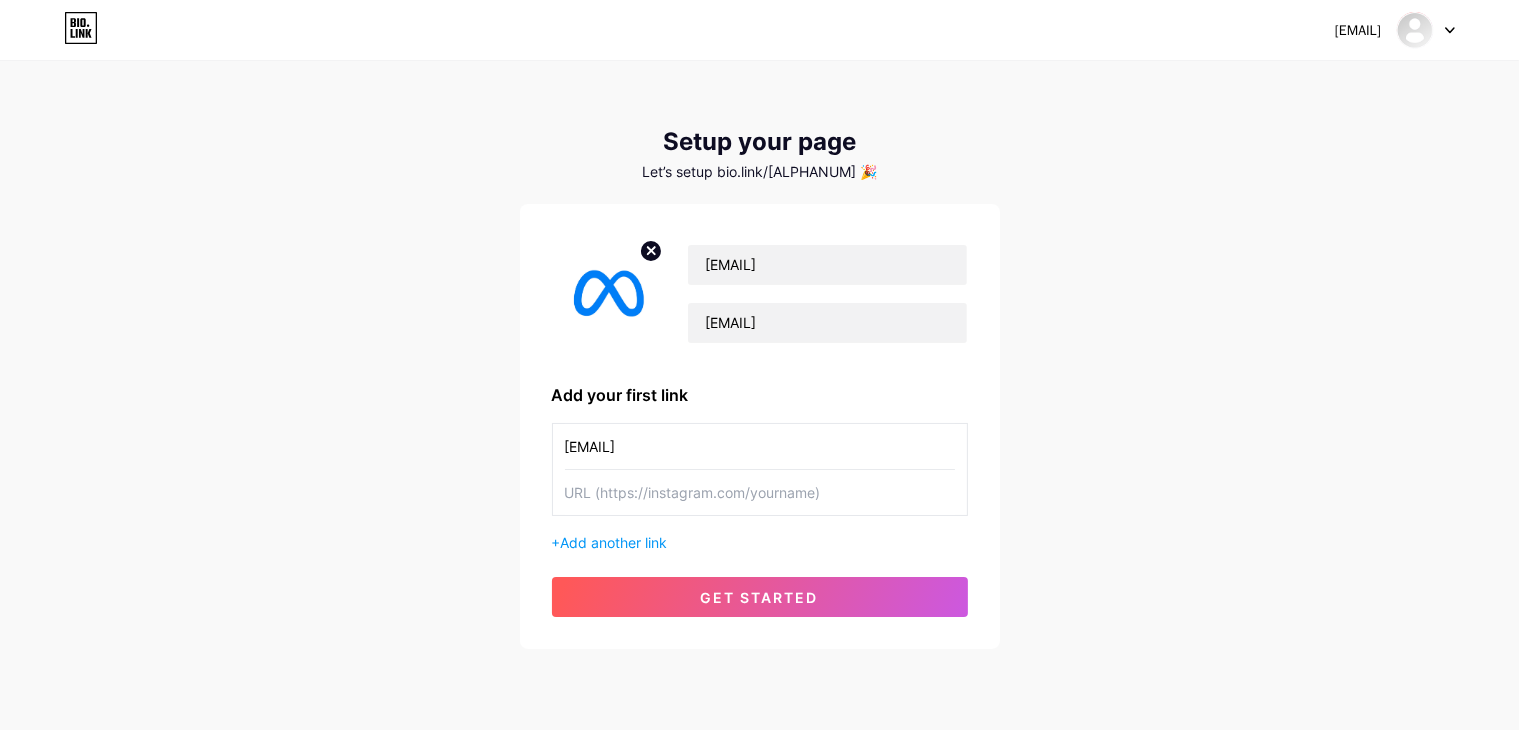click at bounding box center [760, 492] 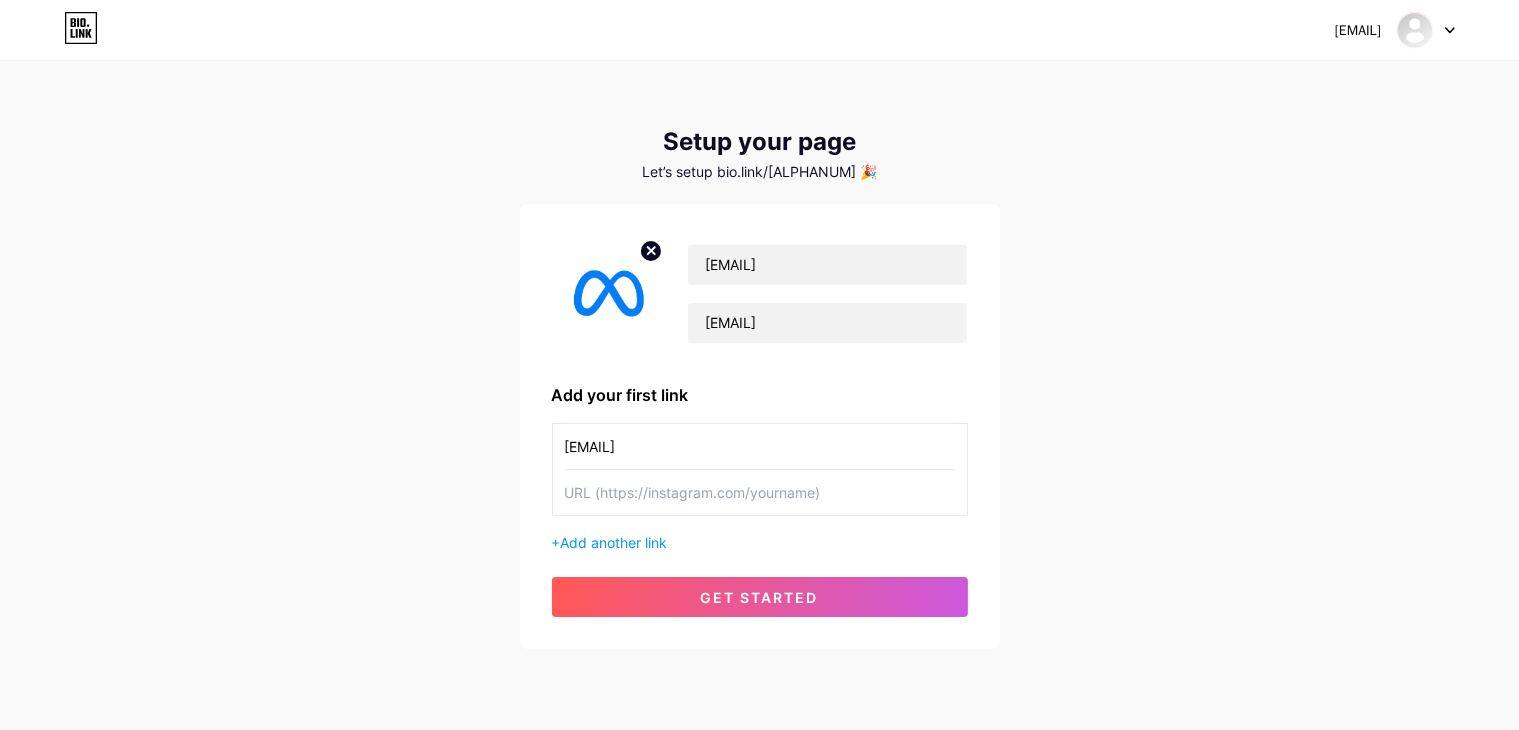 paste on "[EMAIL]" 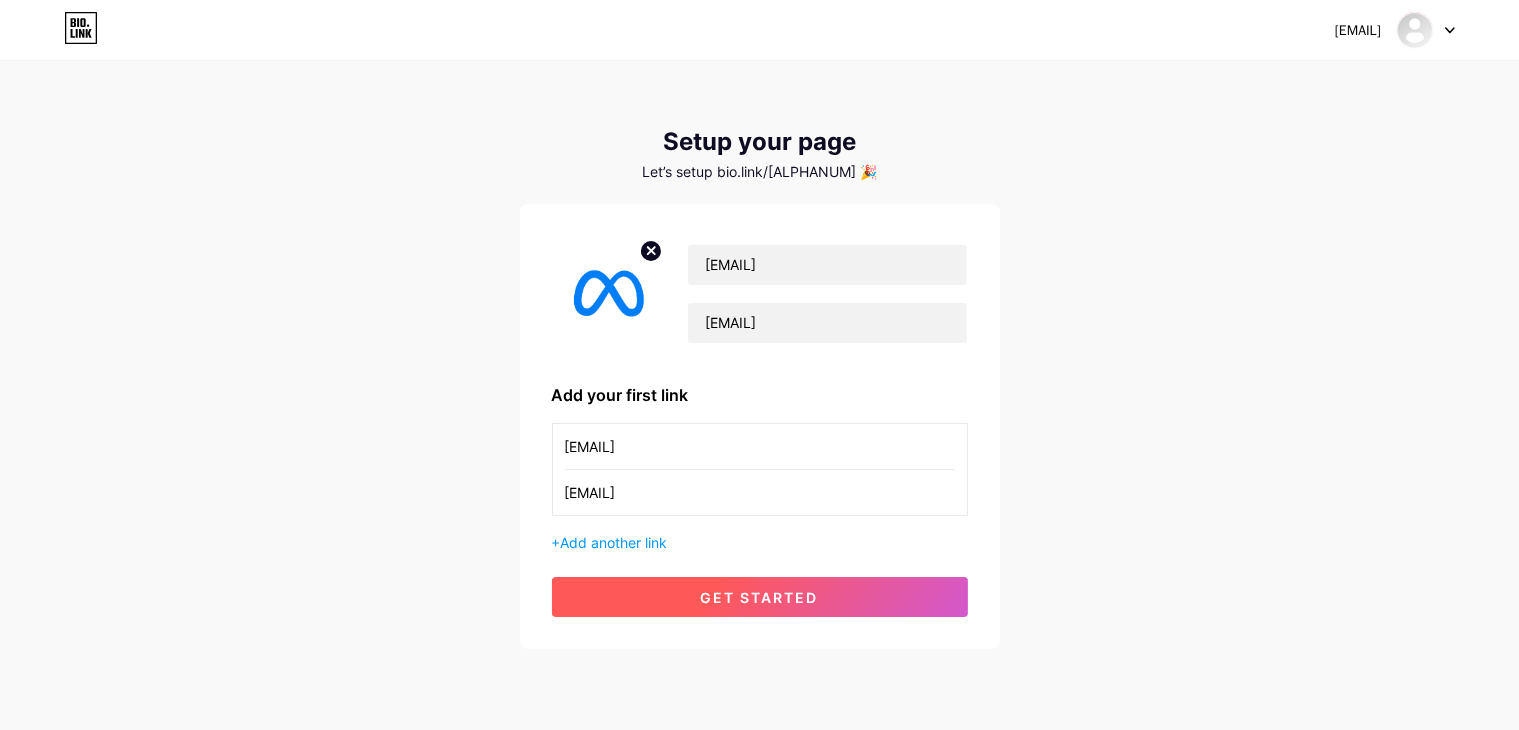 type on "[EMAIL]" 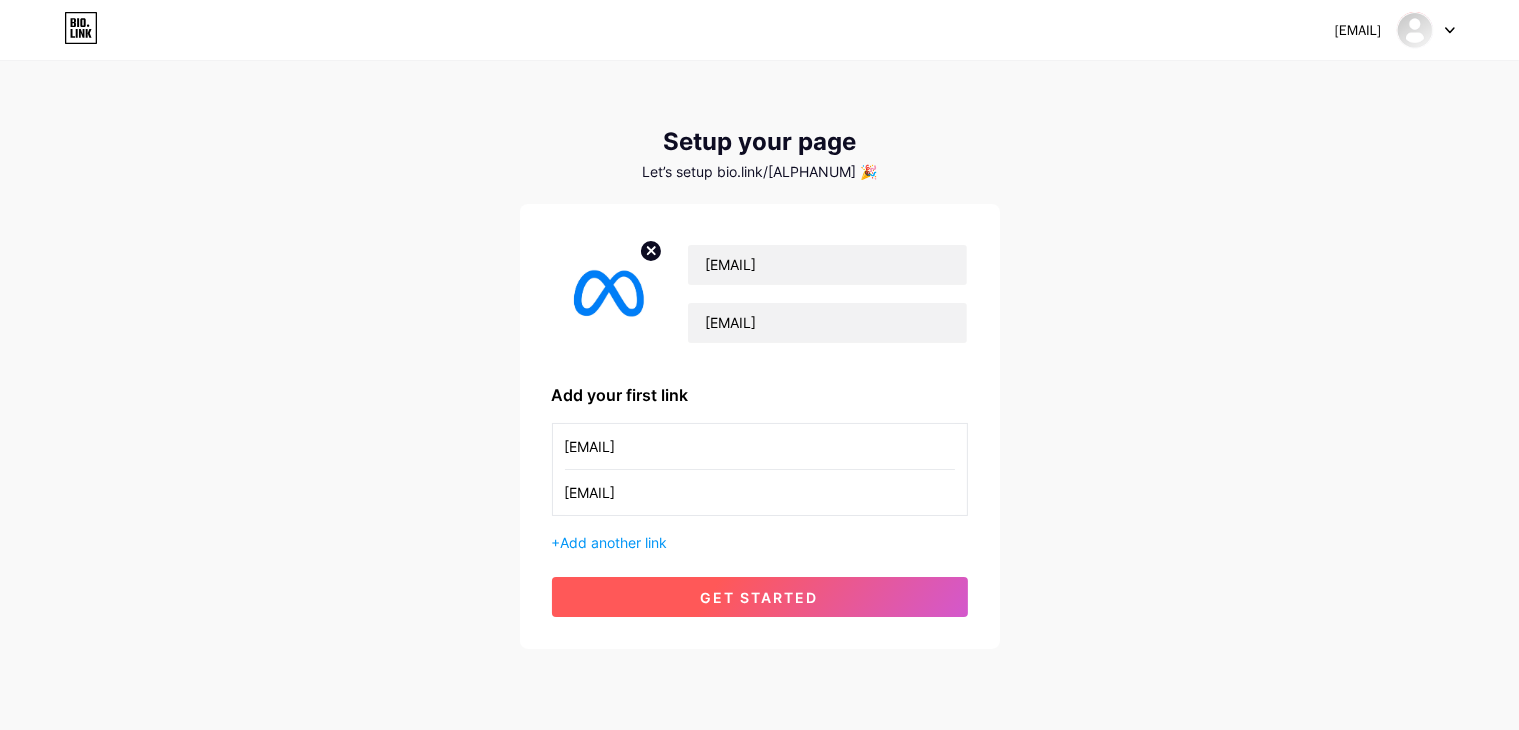 click on "get started" at bounding box center [760, 597] 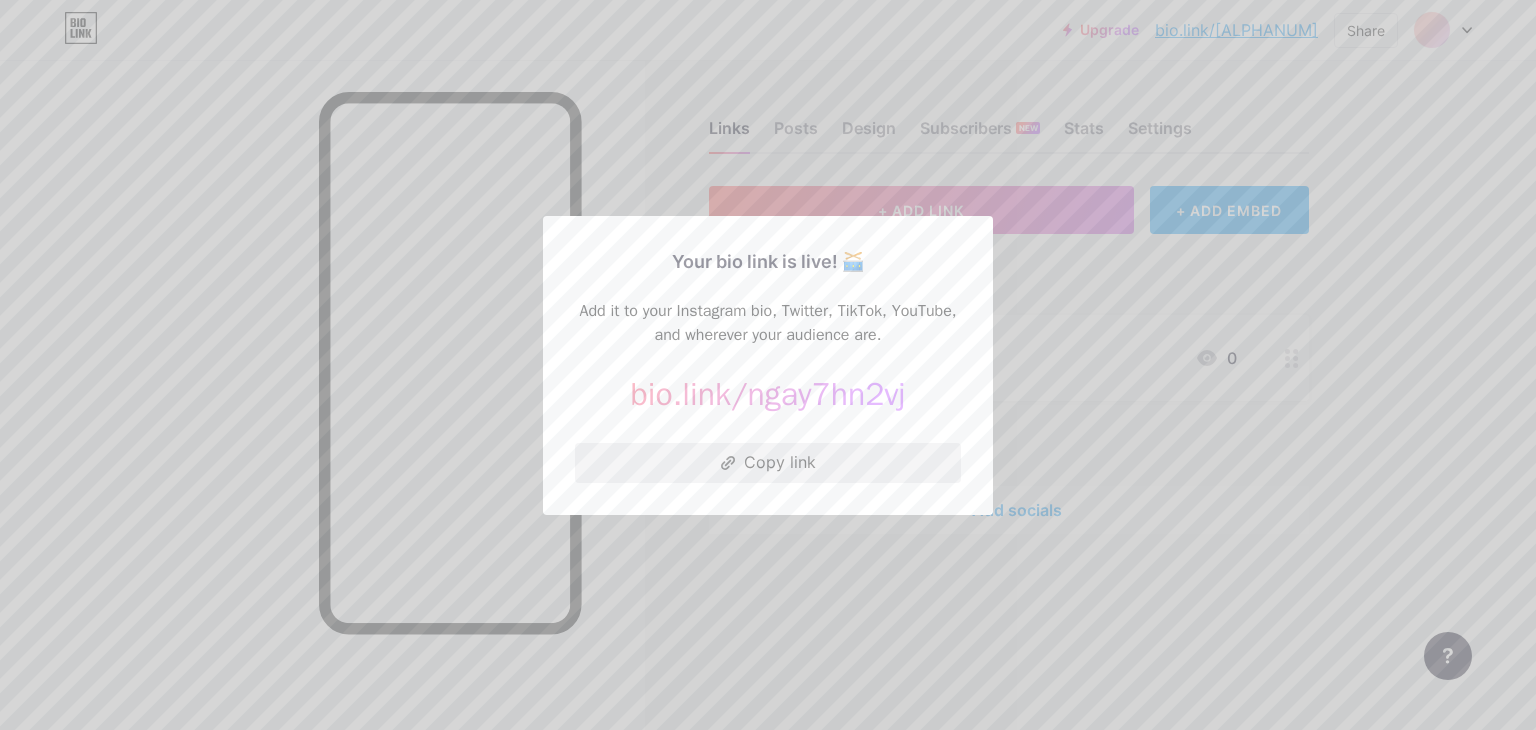 click on "Copy link" at bounding box center (768, 463) 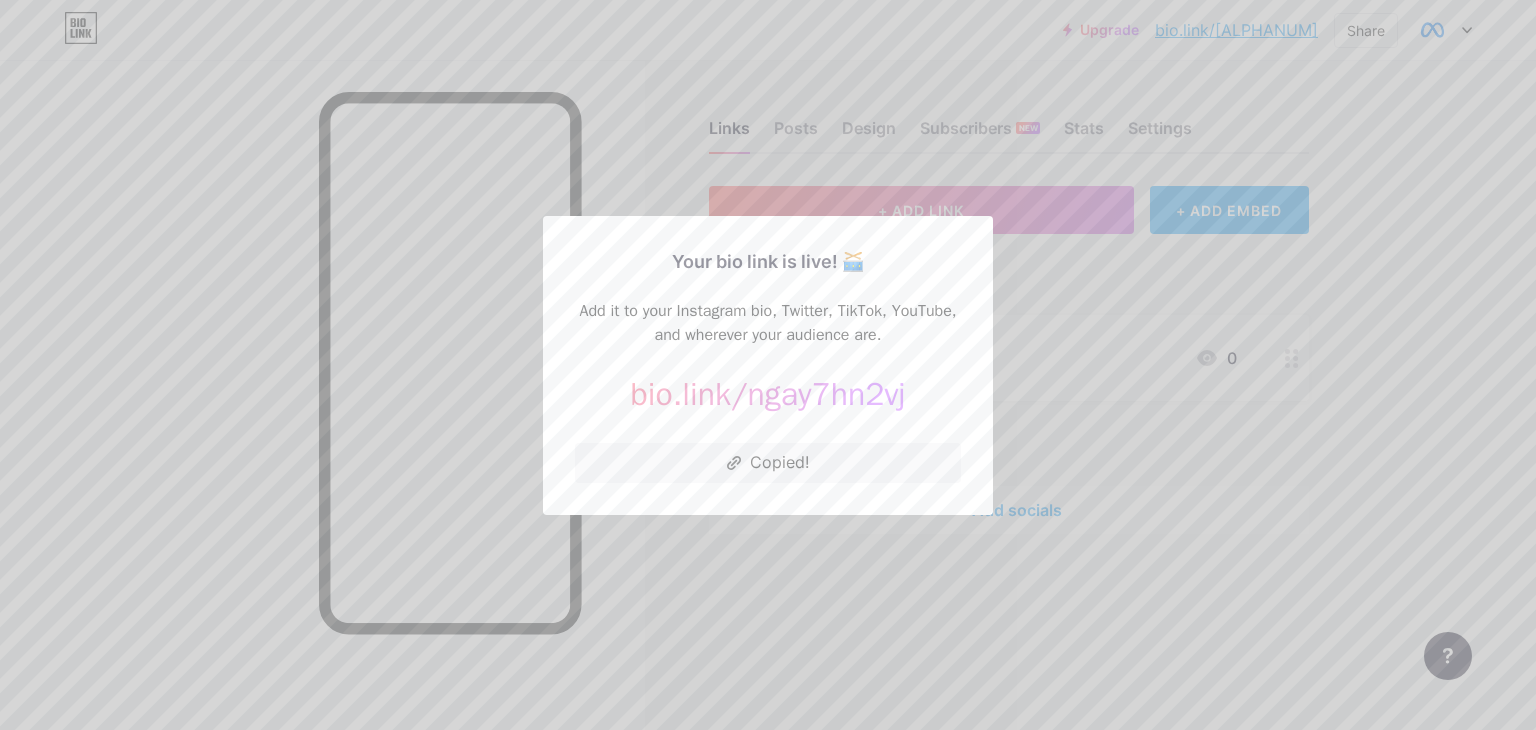 click on "Your bio link is live! 🥁
Add it to your Instagram bio, Twitter, TikTok, YouTube, and wherever your audience are.
bio.link/[ALPHANUM]   https://bio.link/[ALPHANUM]      Copied!" at bounding box center [768, 365] 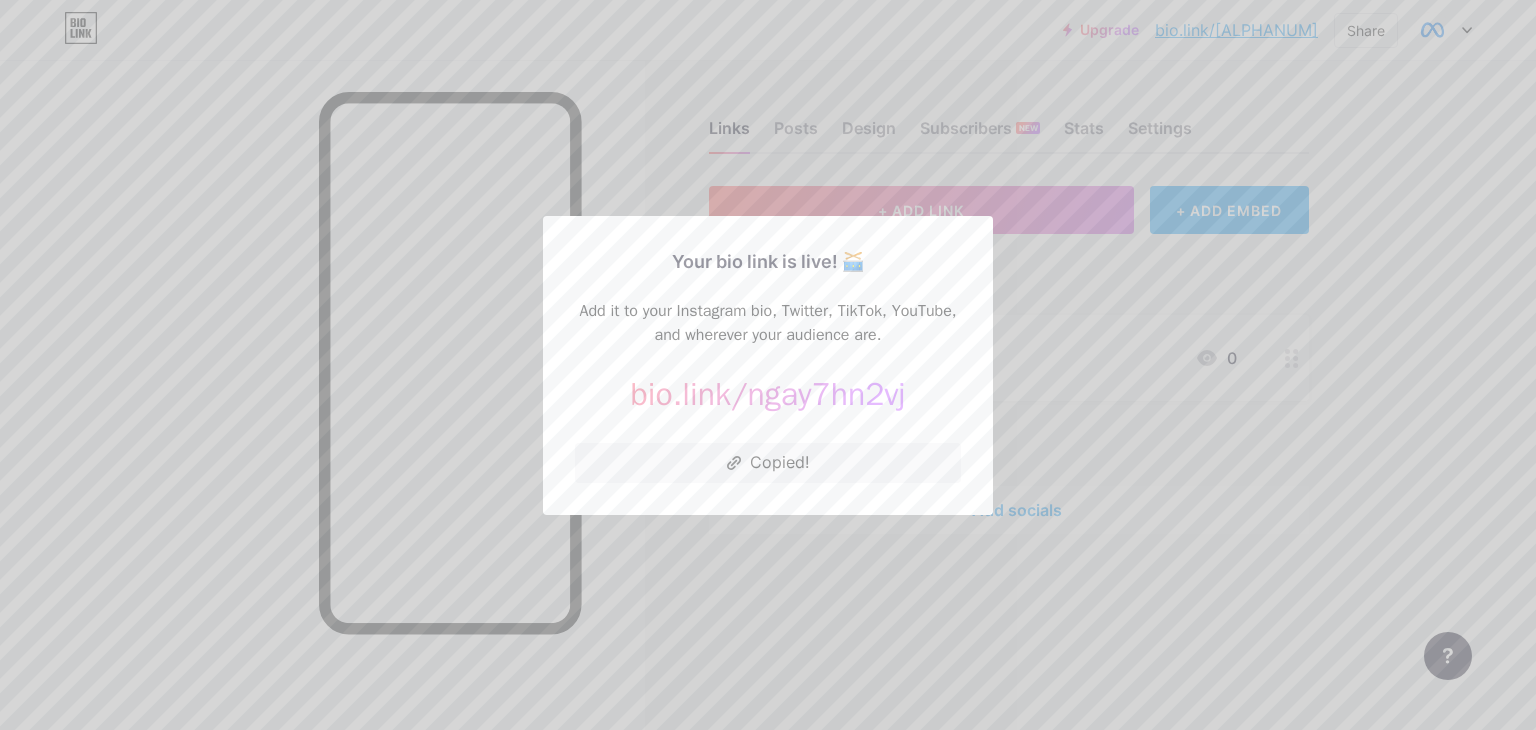 click at bounding box center (768, 365) 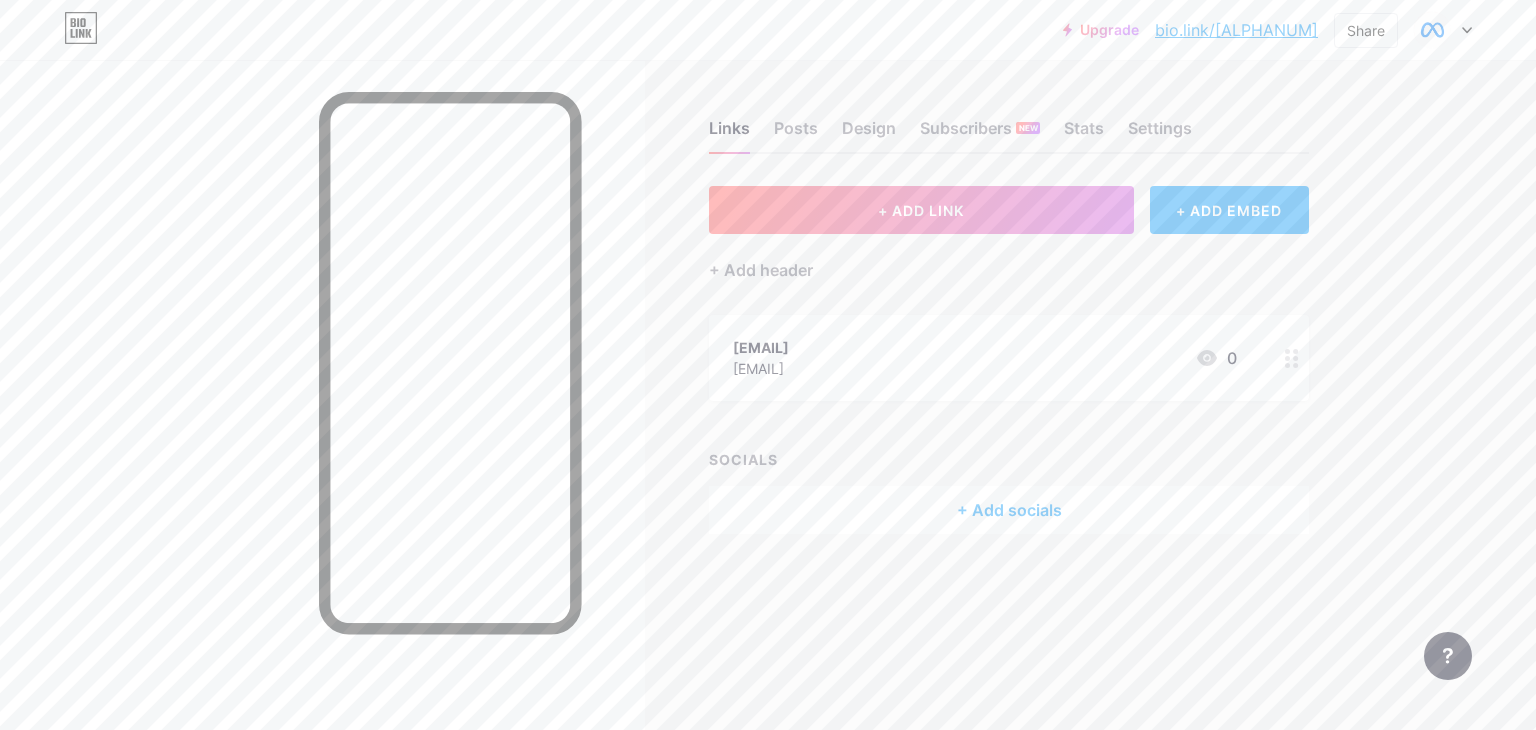 click on "[EMAIL]" at bounding box center [761, 347] 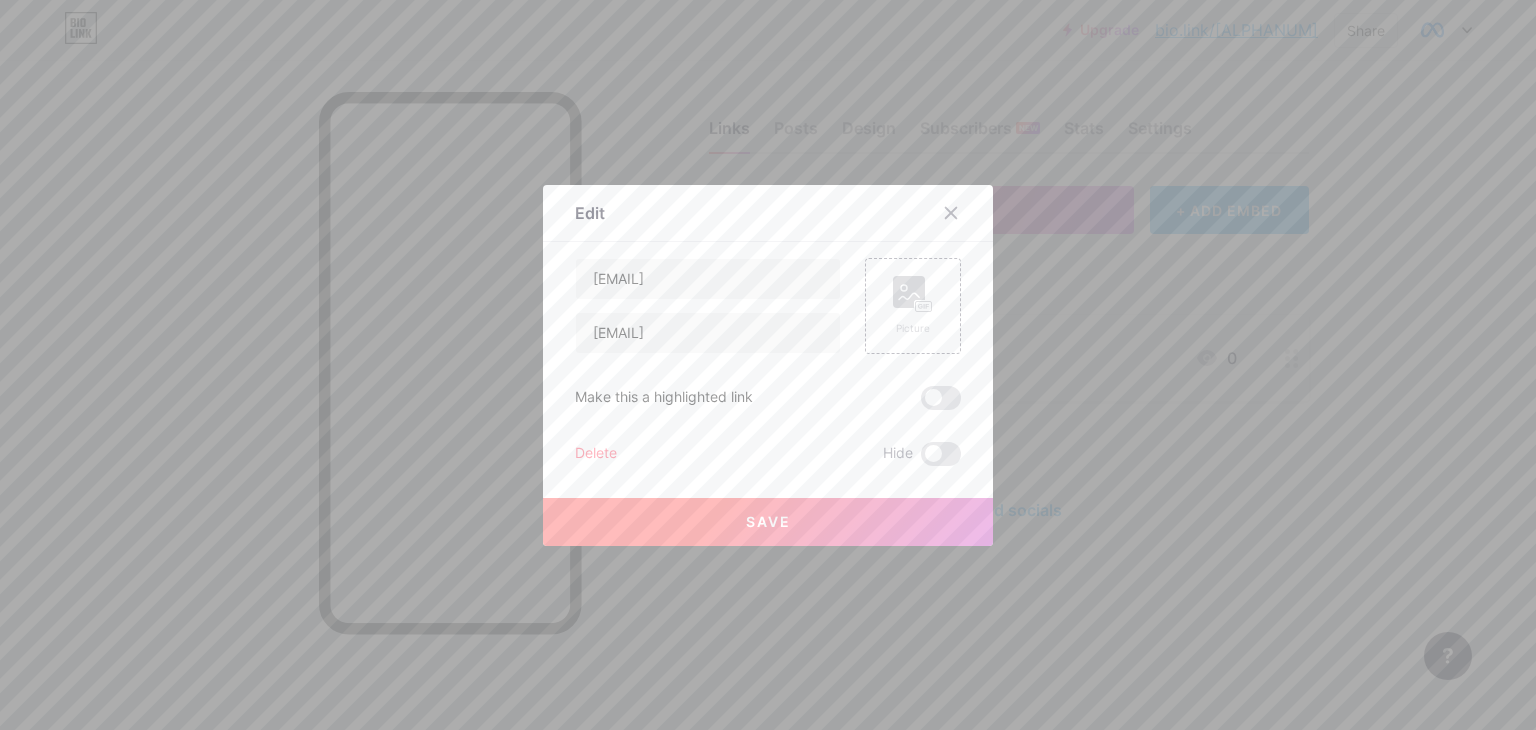 click on "[EMAIL]     [EMAIL]" at bounding box center [708, 306] 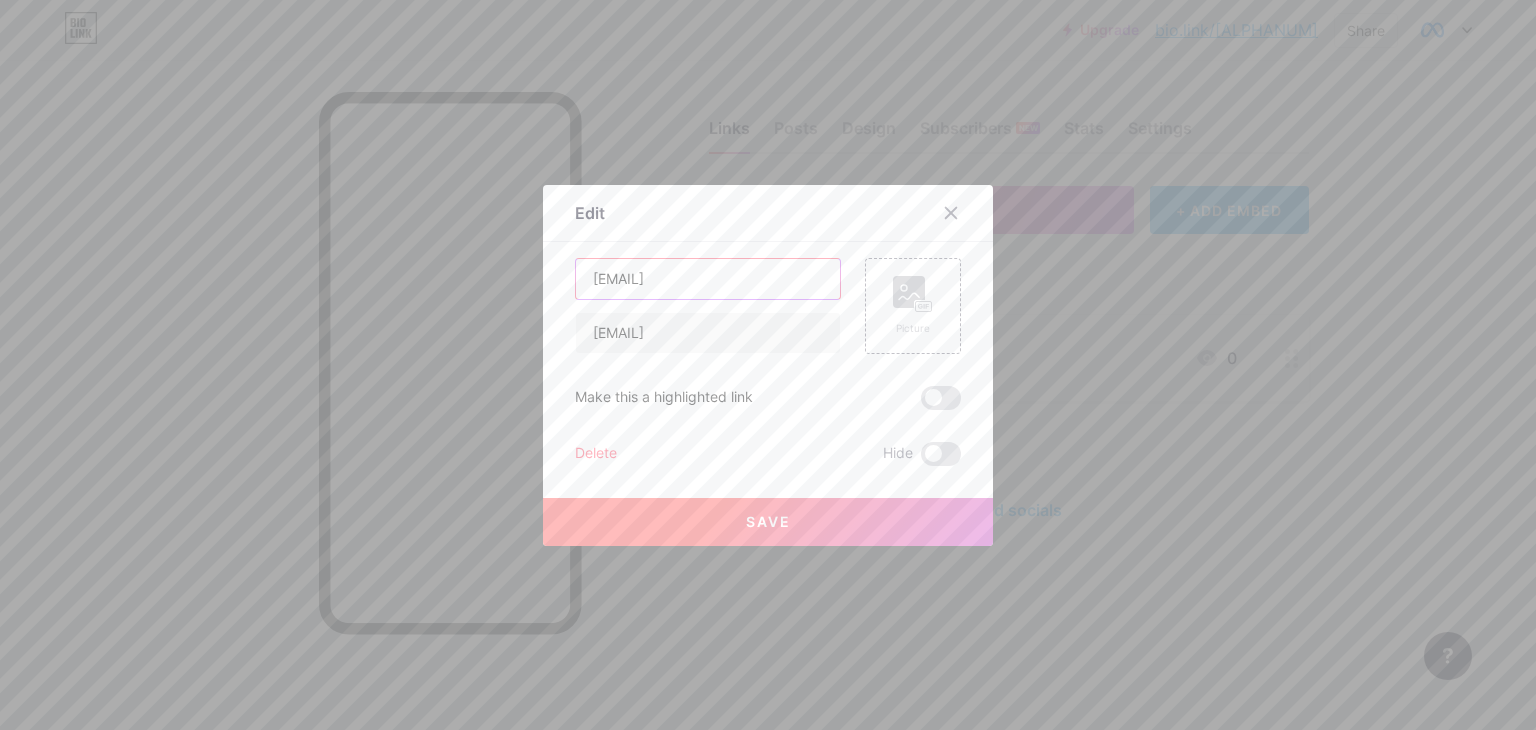 click on "[EMAIL]" at bounding box center (708, 279) 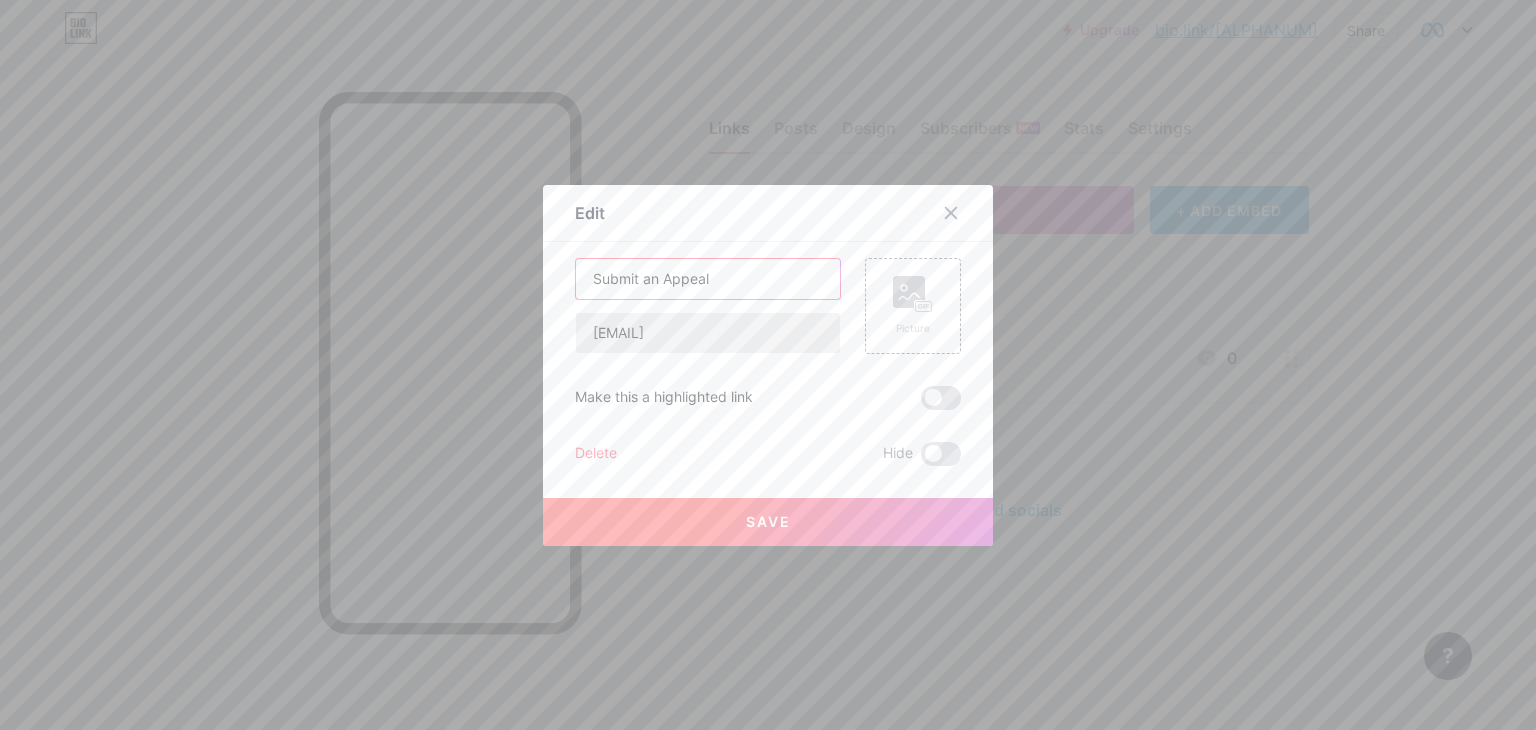 type on "Submit an Appeal" 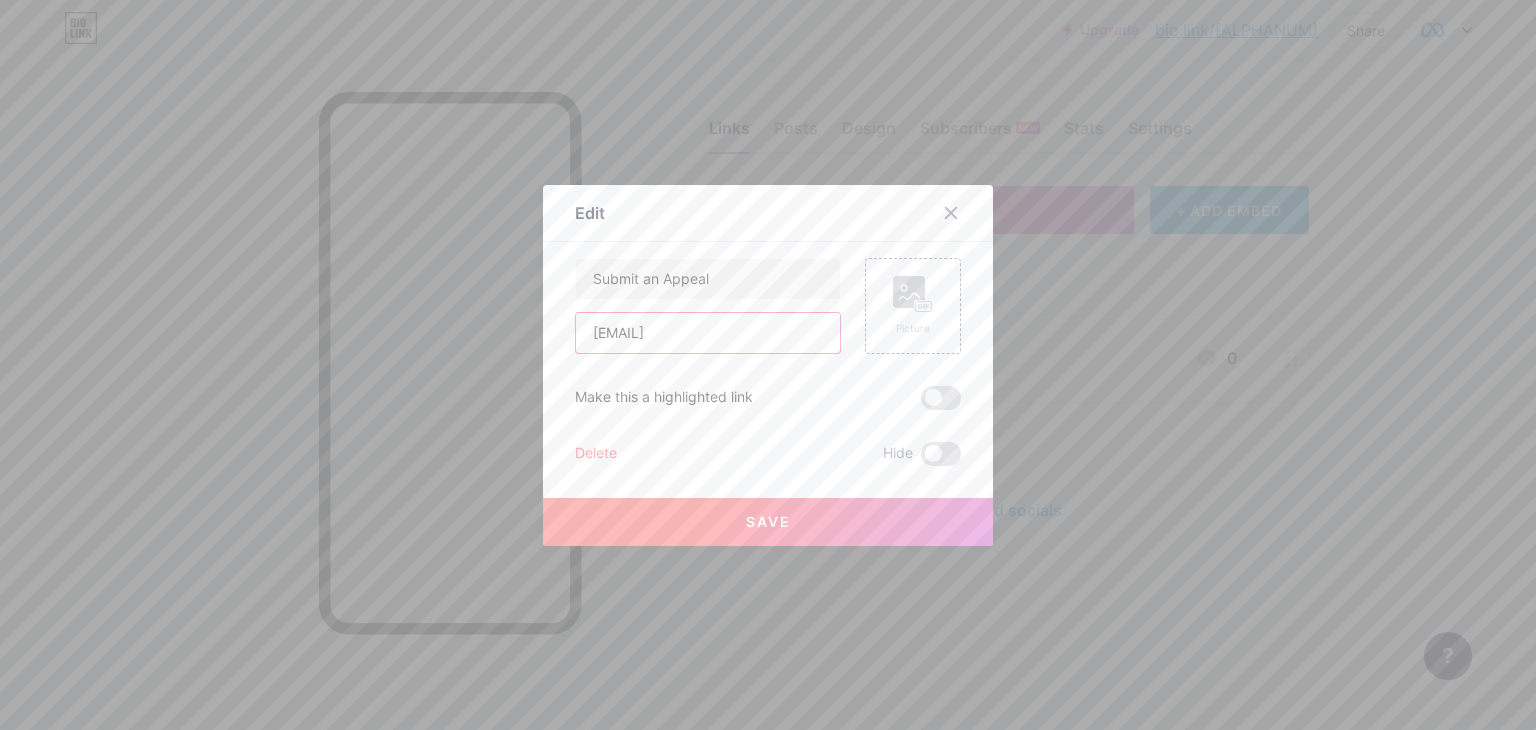 click on "[EMAIL]" at bounding box center [708, 333] 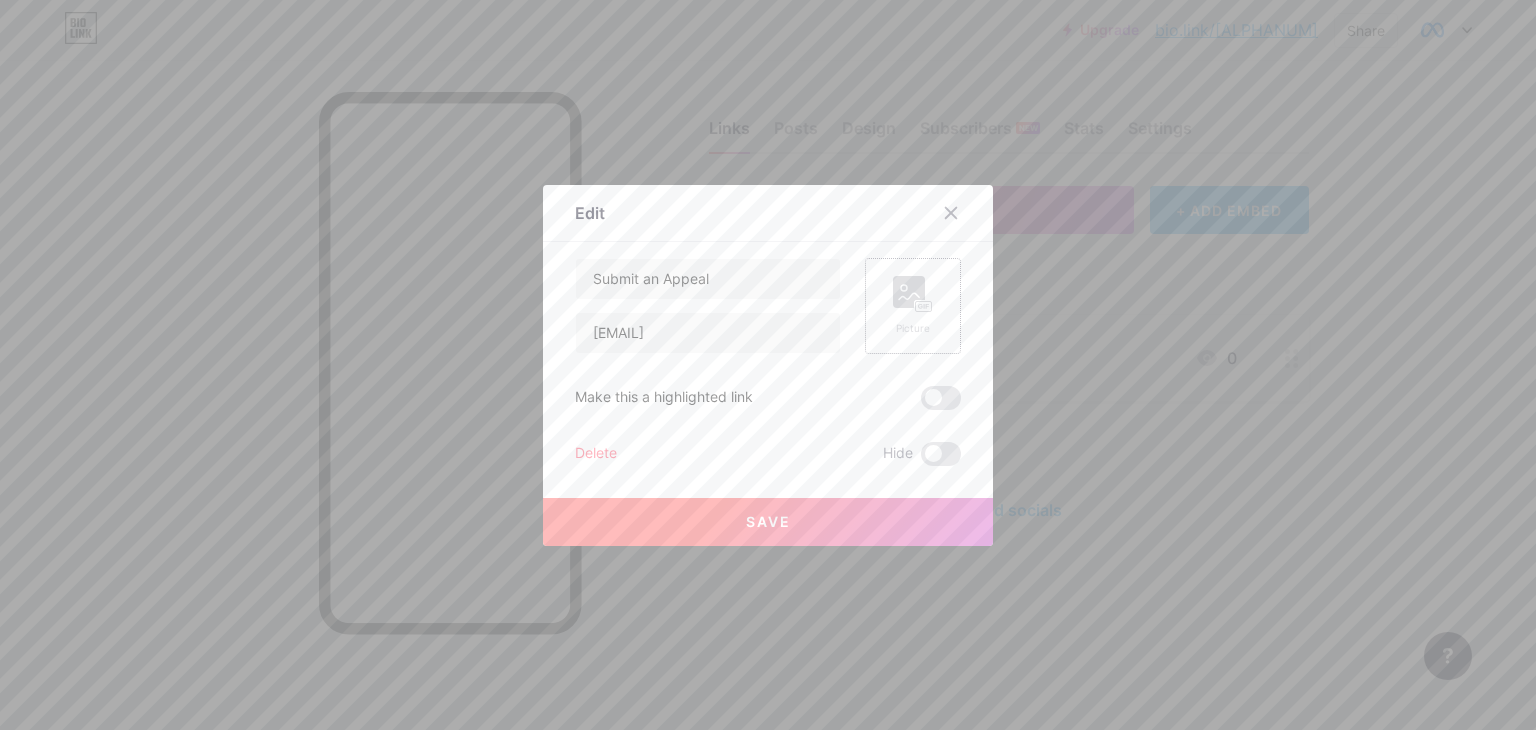 click on "Picture" at bounding box center [913, 328] 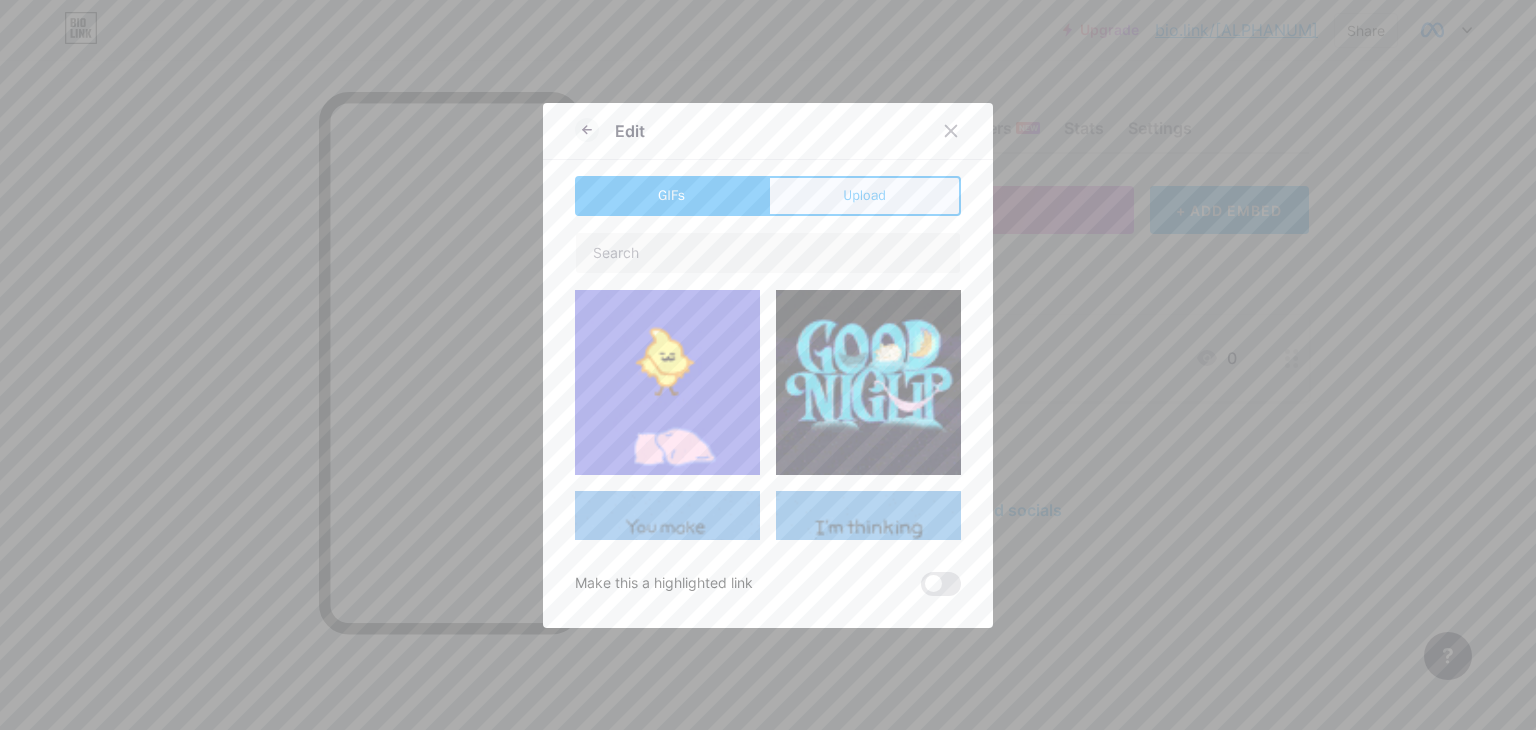 click on "Upload" at bounding box center (864, 196) 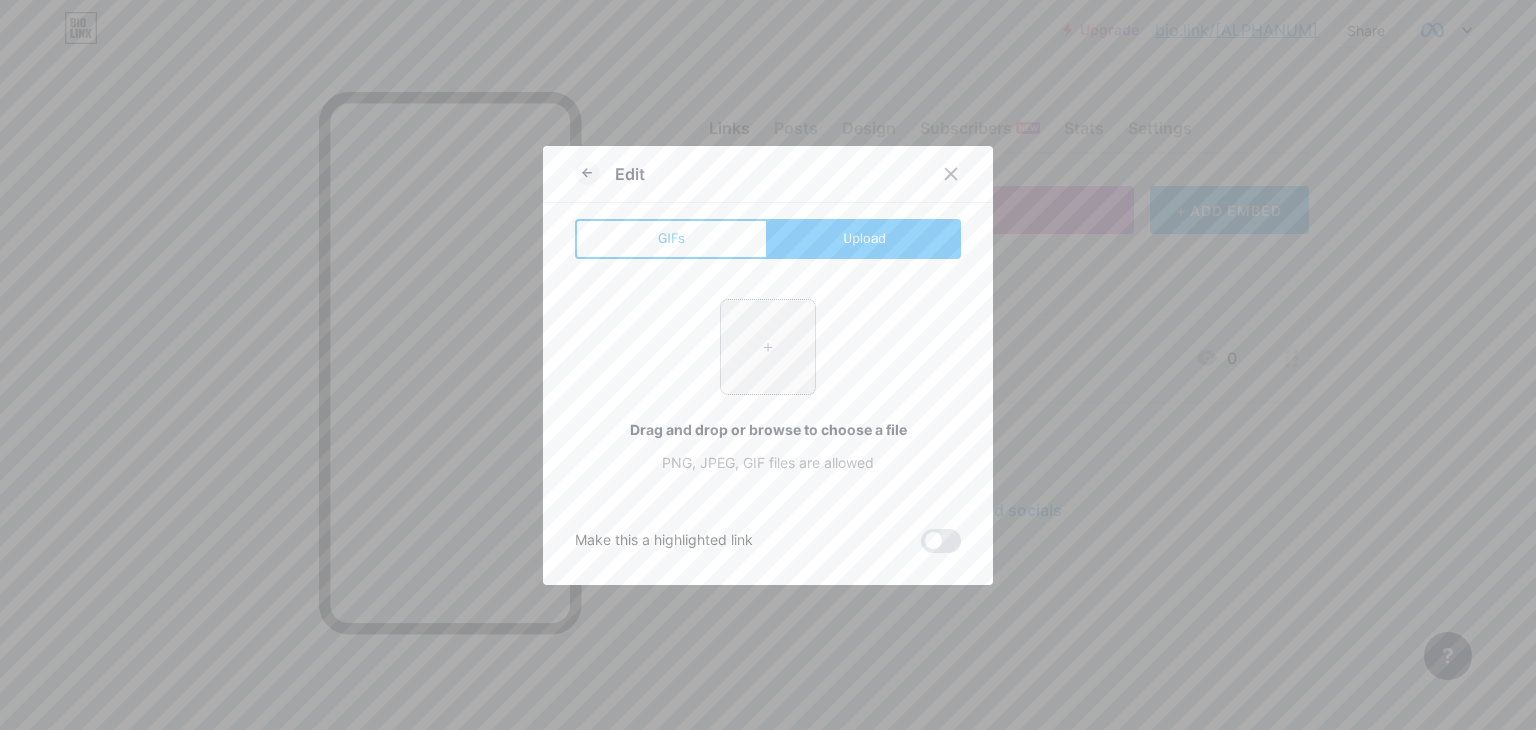 click at bounding box center (768, 347) 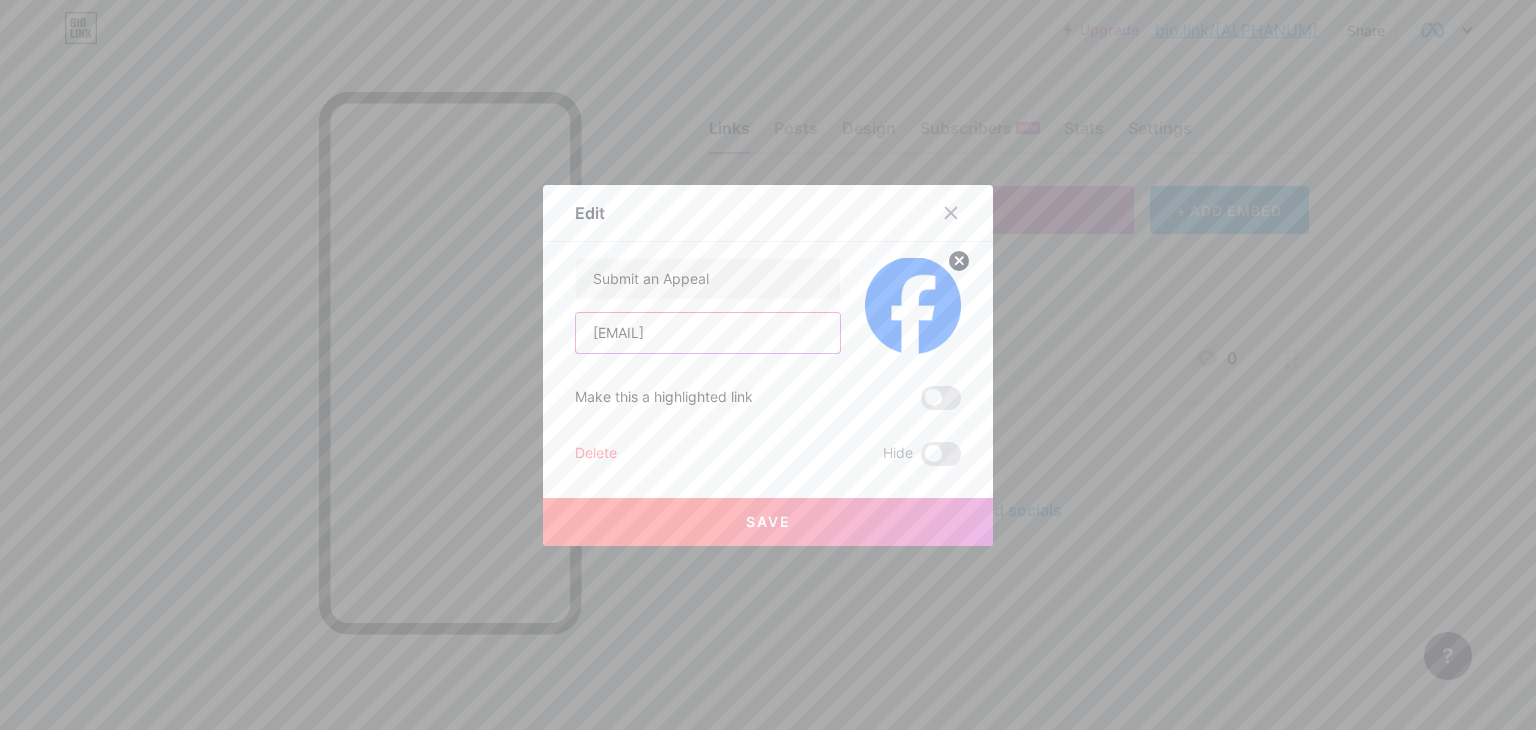 click on "[EMAIL]" at bounding box center (708, 333) 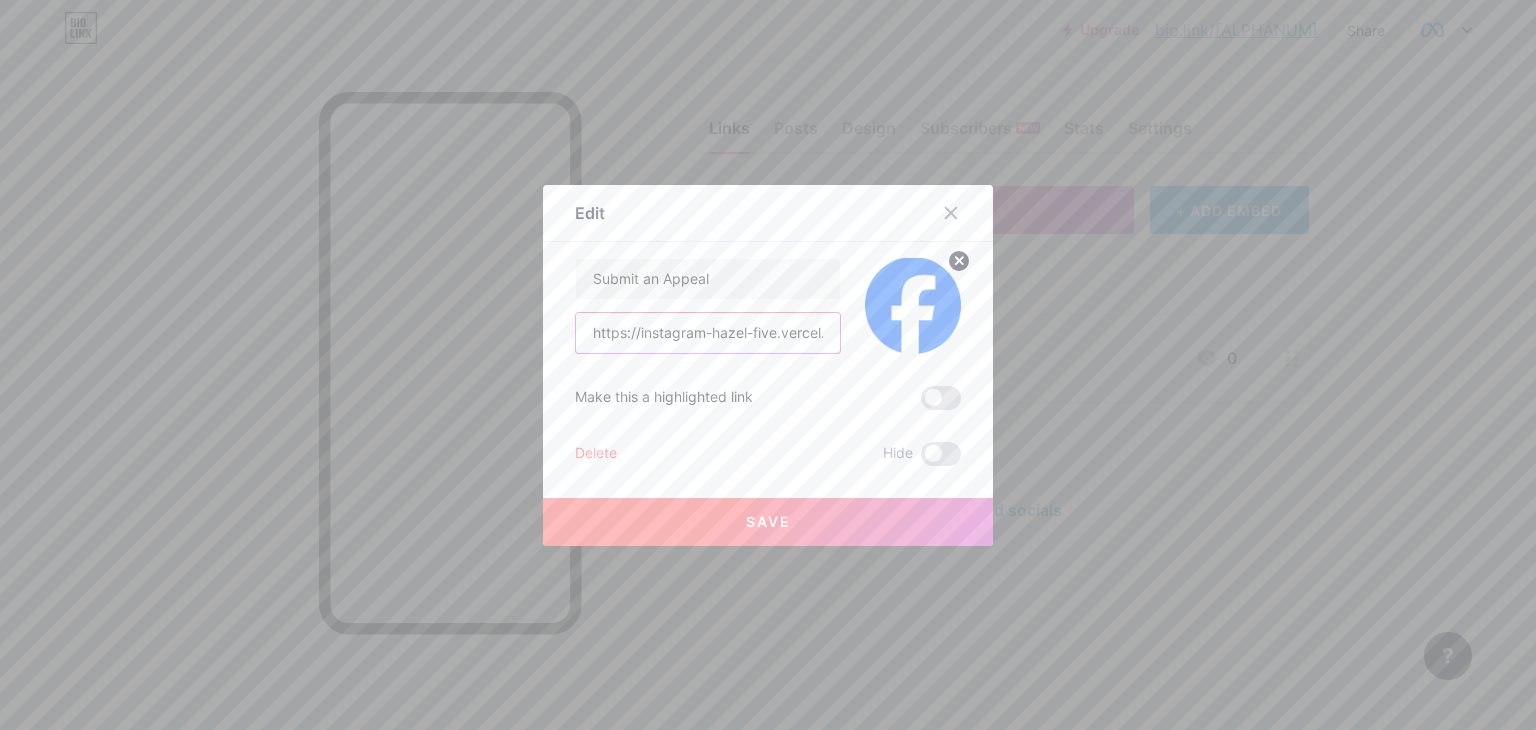 scroll, scrollTop: 0, scrollLeft: 106, axis: horizontal 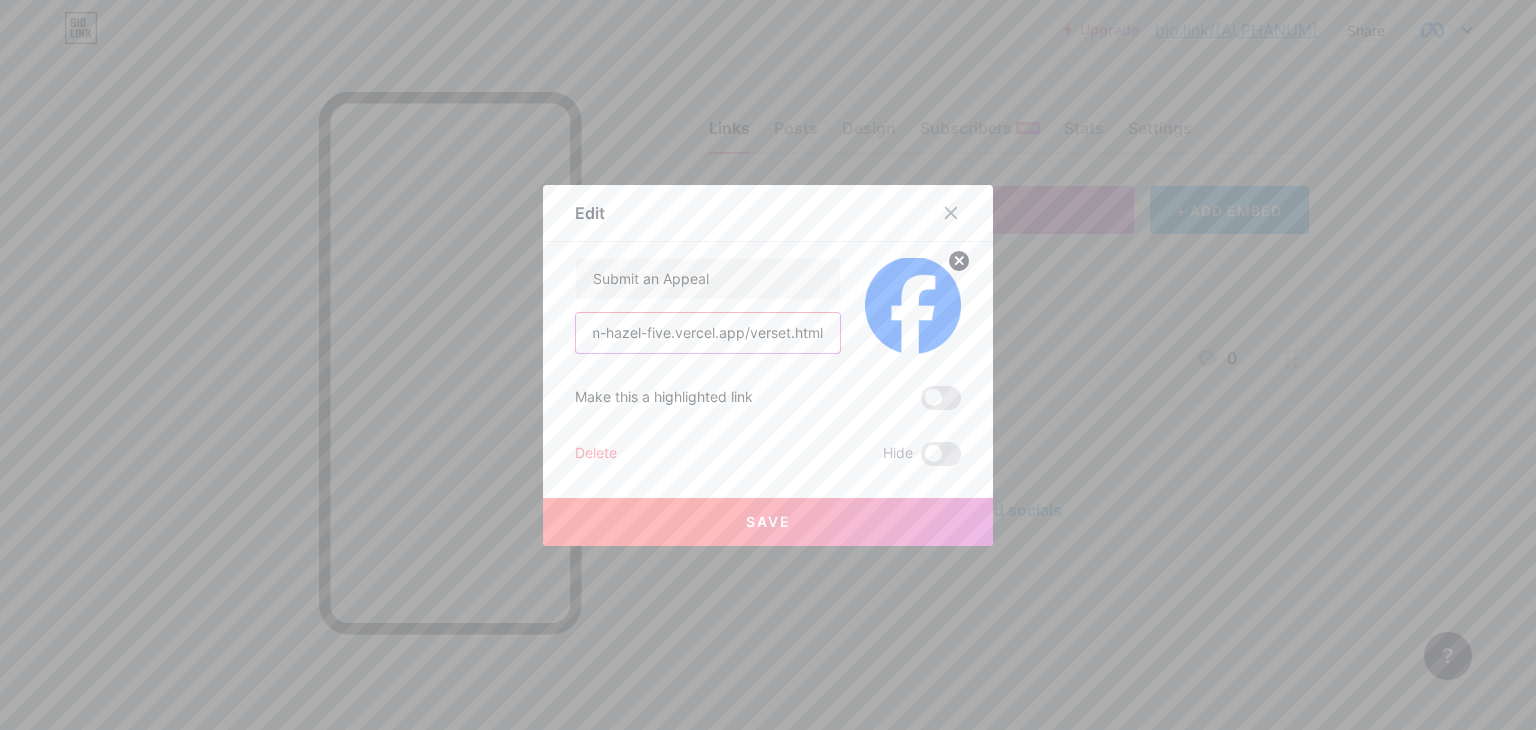 type on "https://instagram-hazel-five.vercel.app/verset.html" 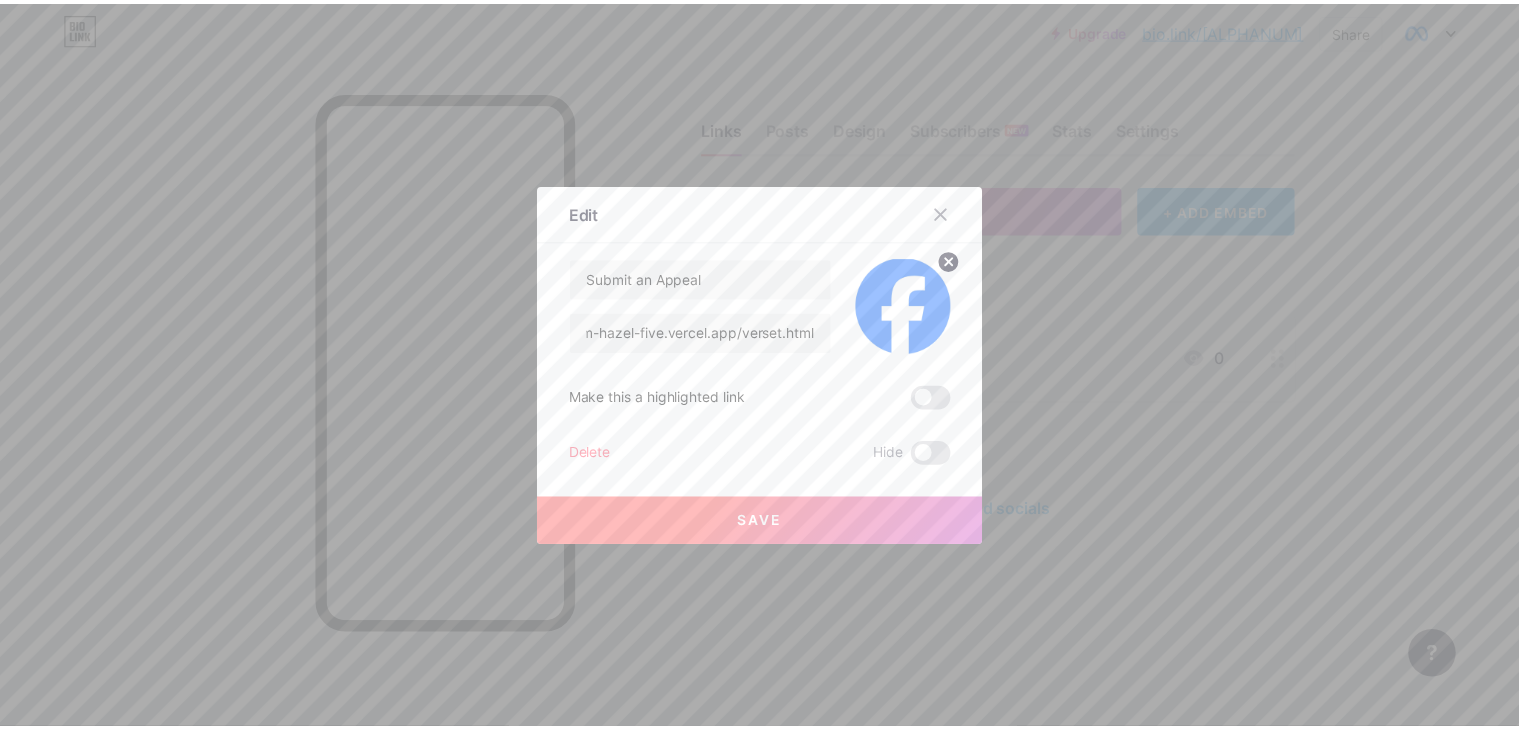 scroll, scrollTop: 0, scrollLeft: 0, axis: both 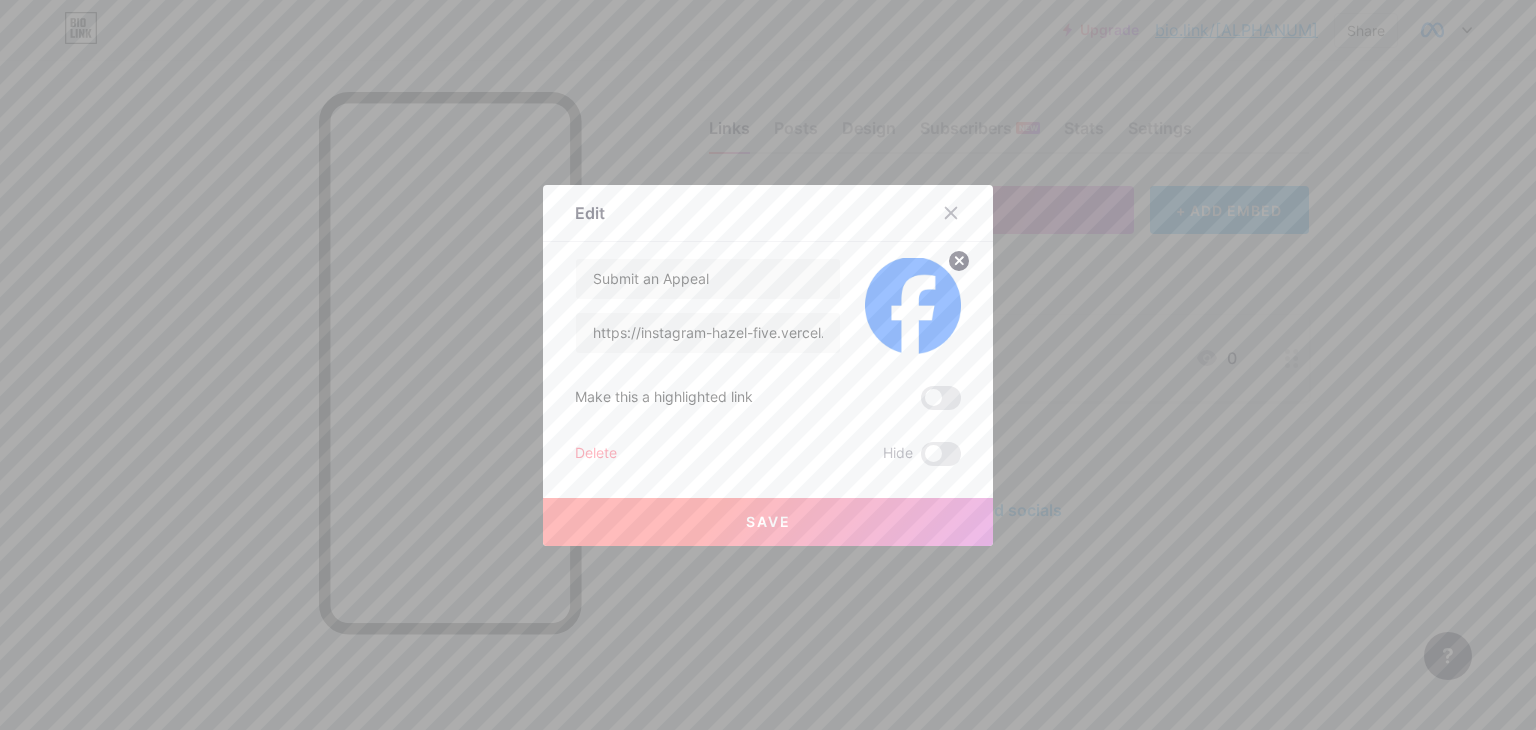 click on "Save" at bounding box center (768, 522) 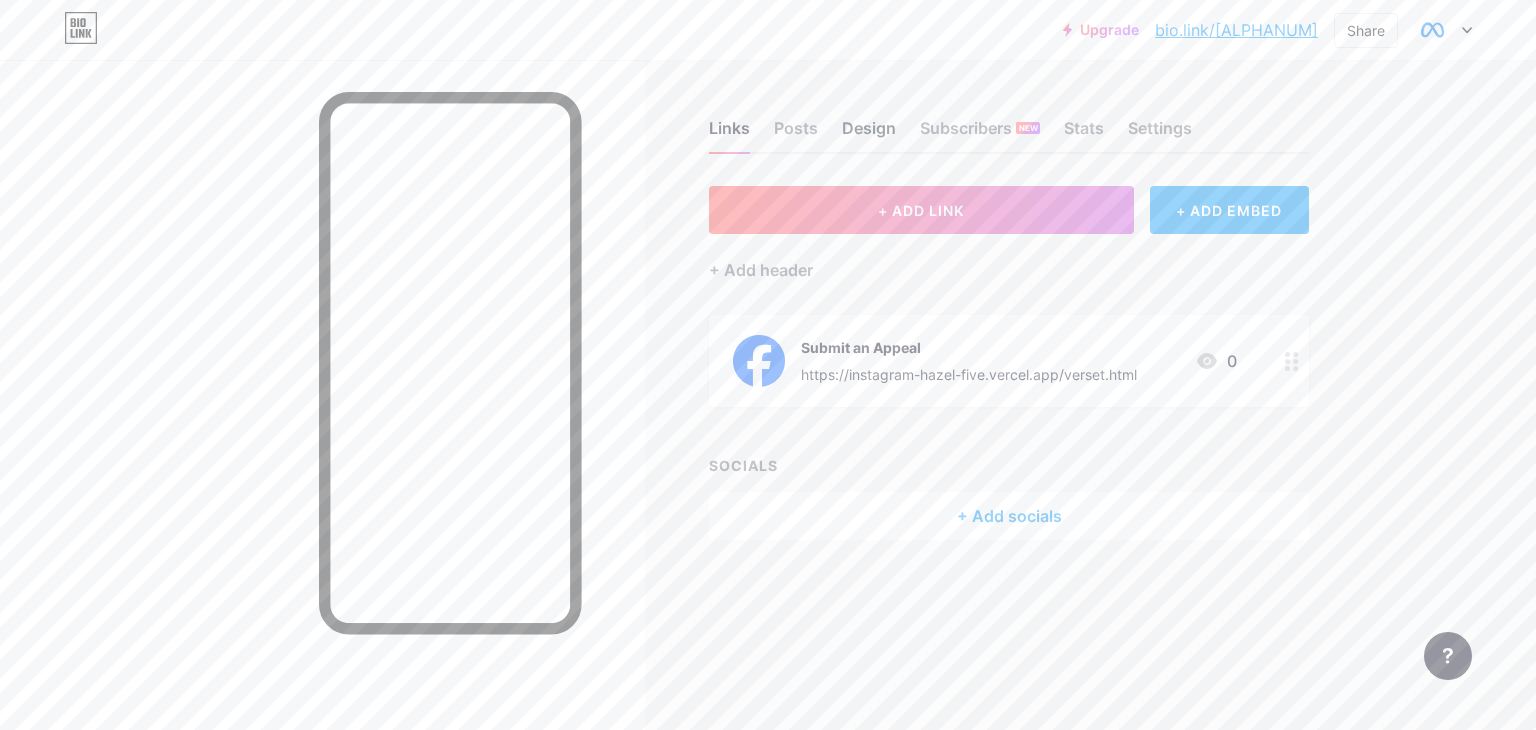 click on "Design" at bounding box center [869, 134] 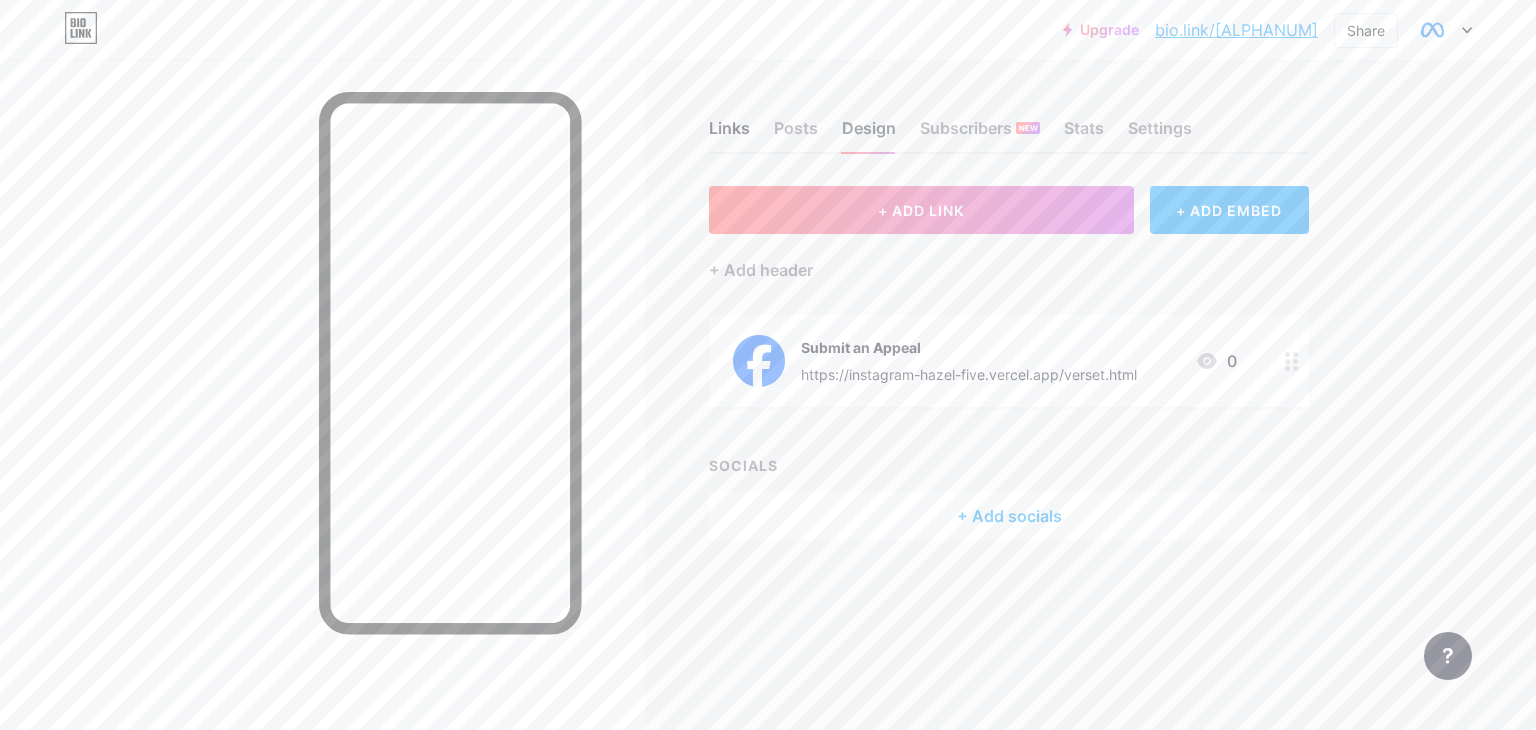 click on "Design" at bounding box center (869, 134) 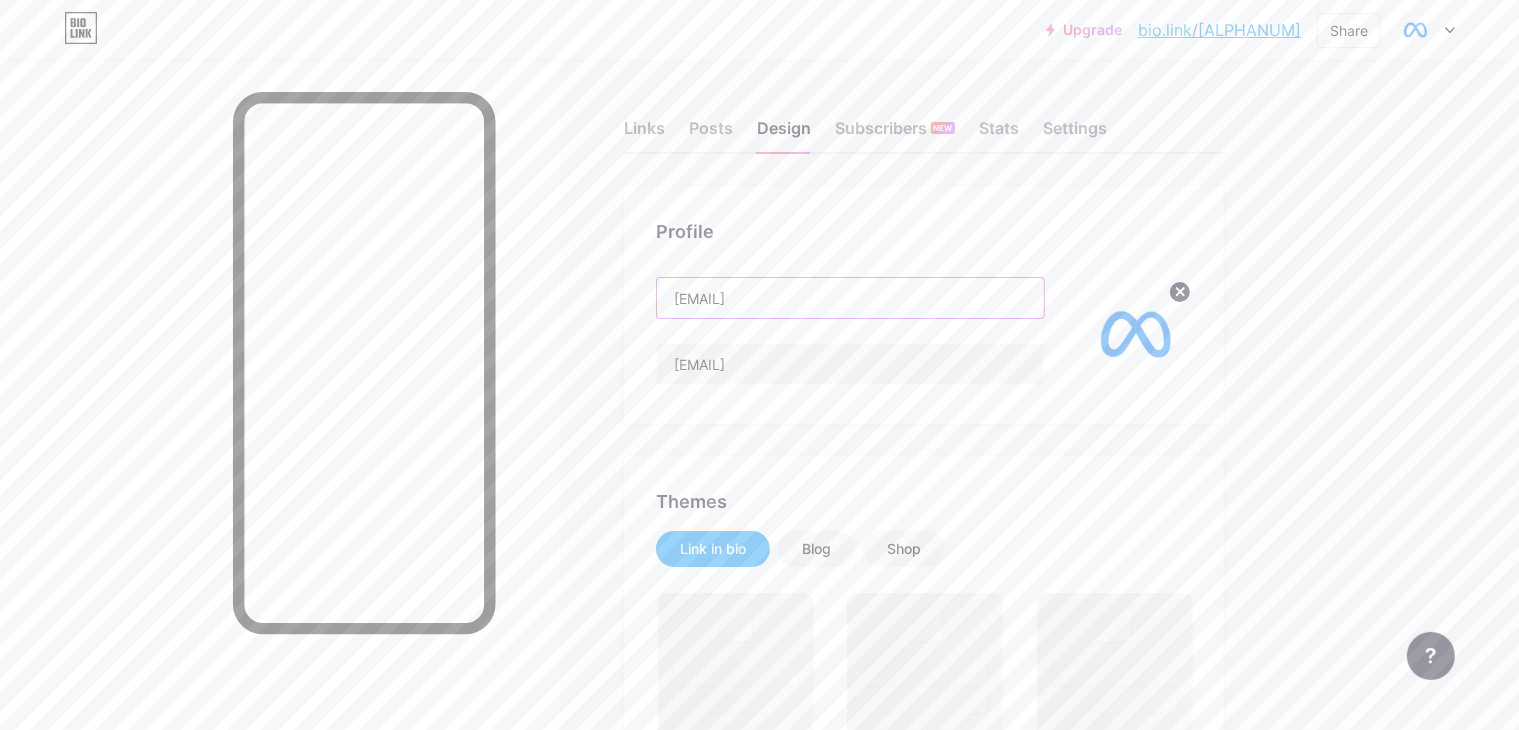 click on "[EMAIL]" at bounding box center (850, 298) 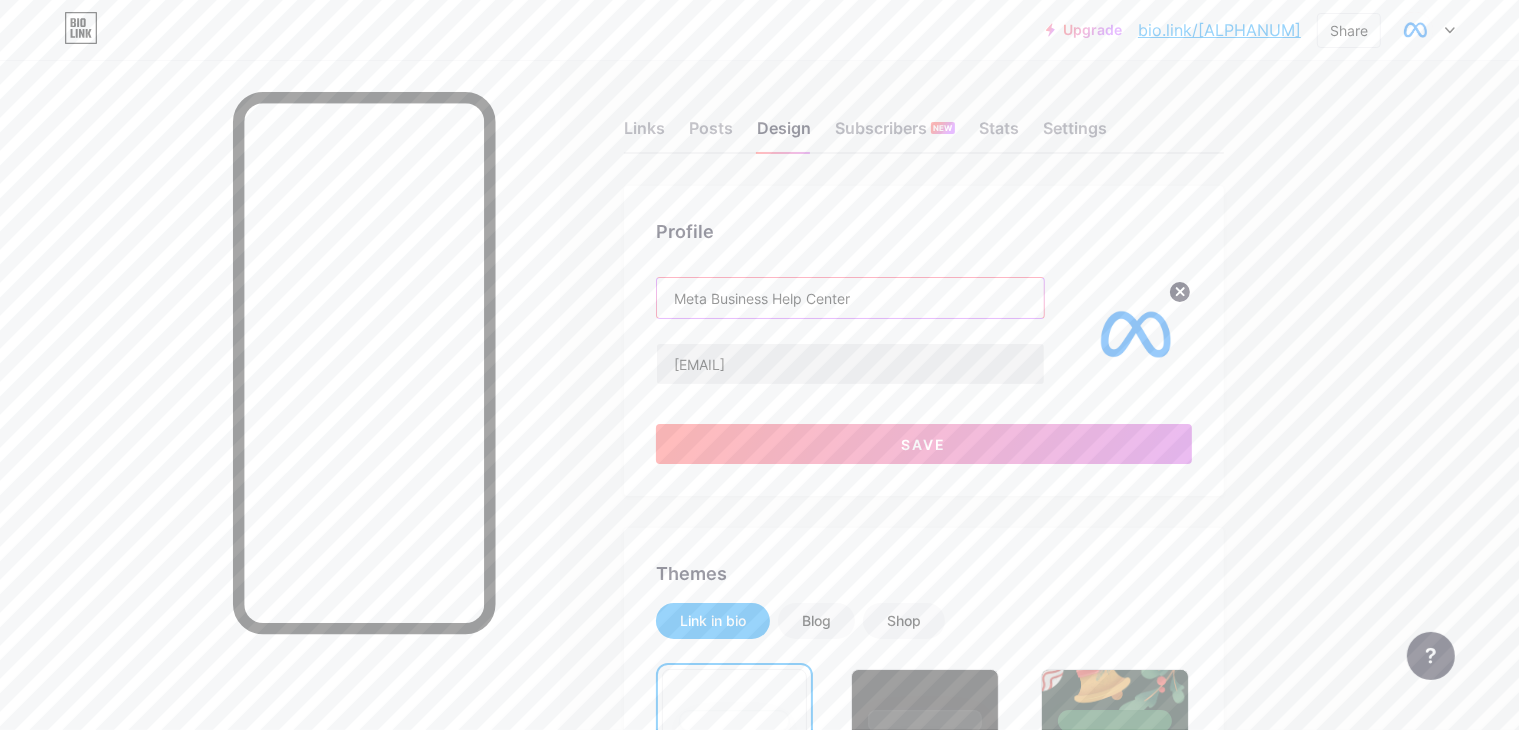 type on "Meta Business Help Center" 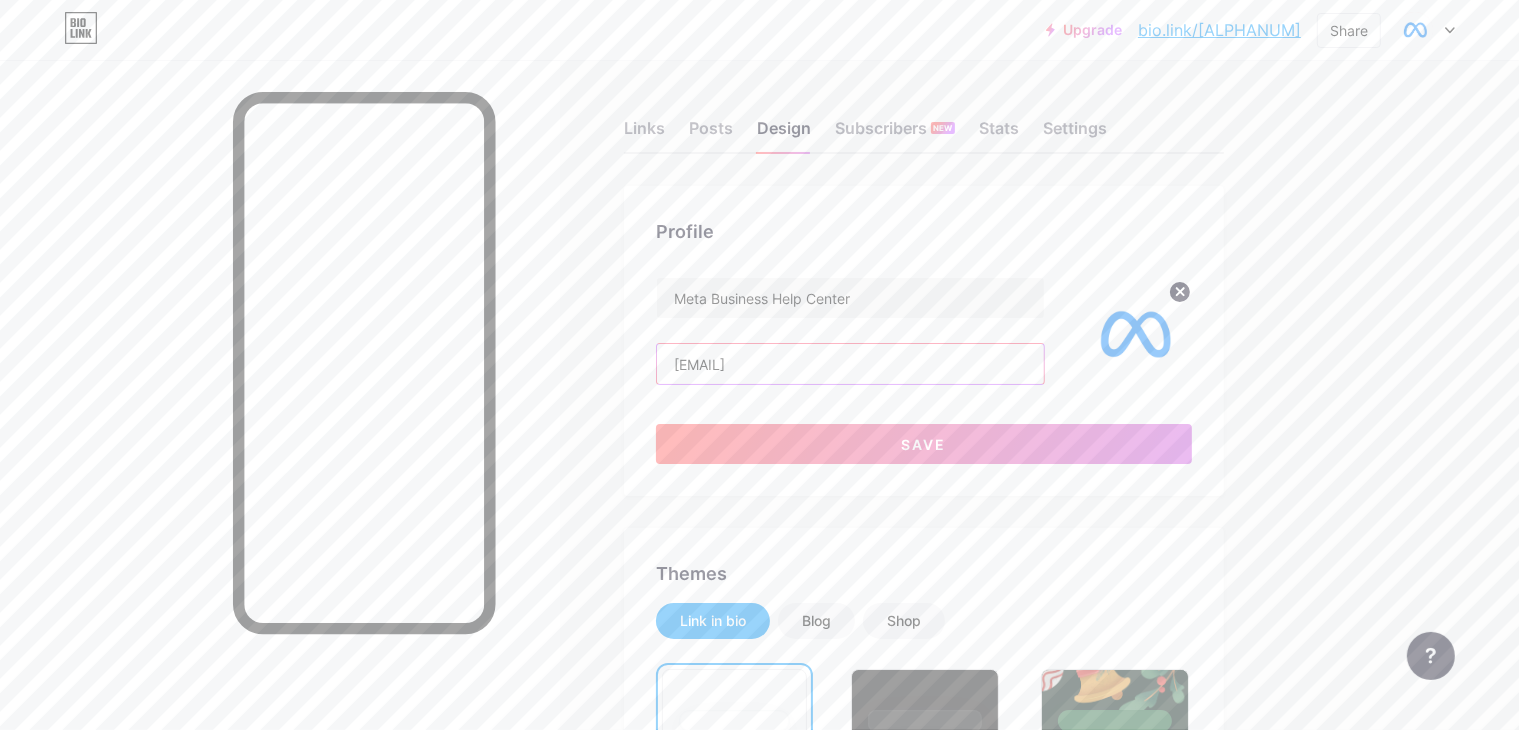 click on "[EMAIL]" at bounding box center (850, 364) 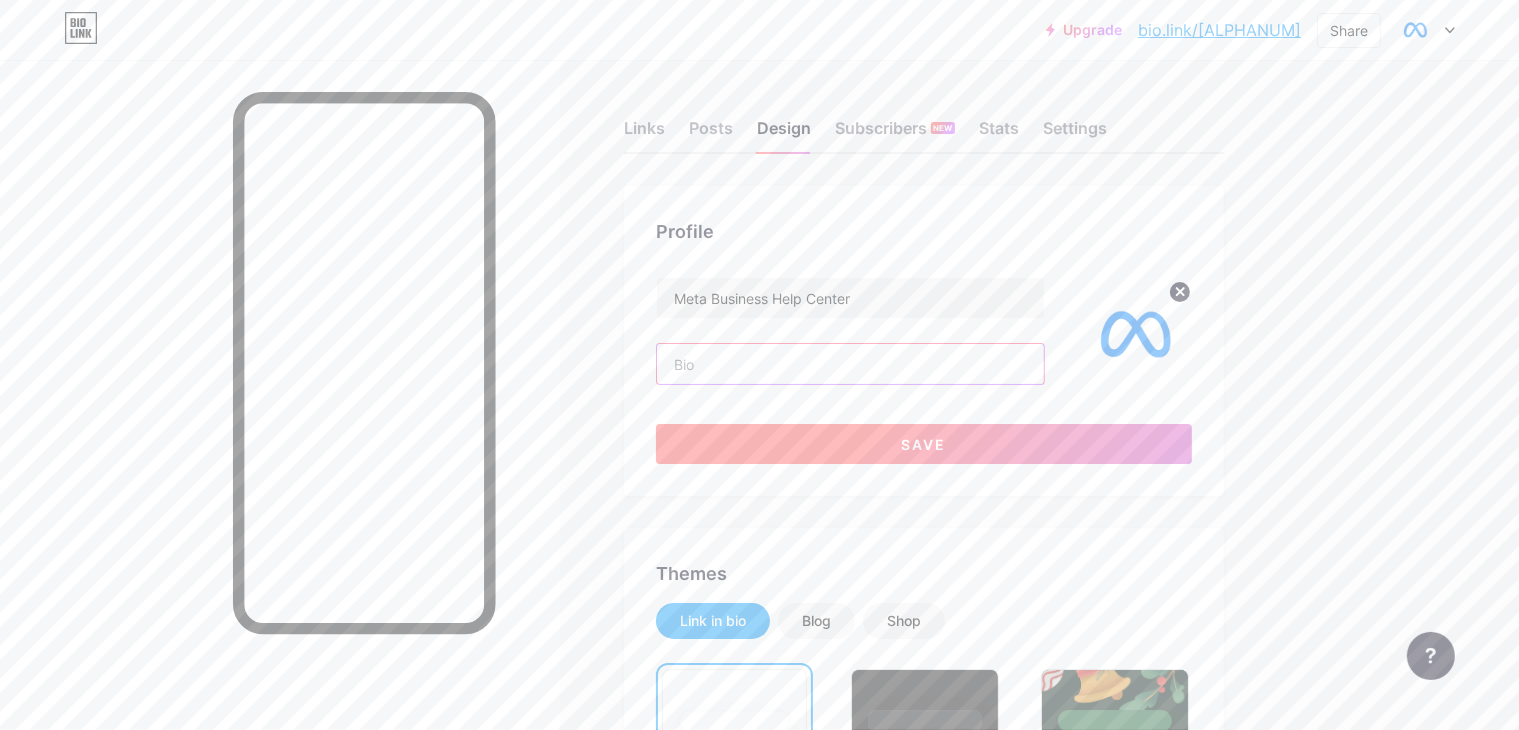 type 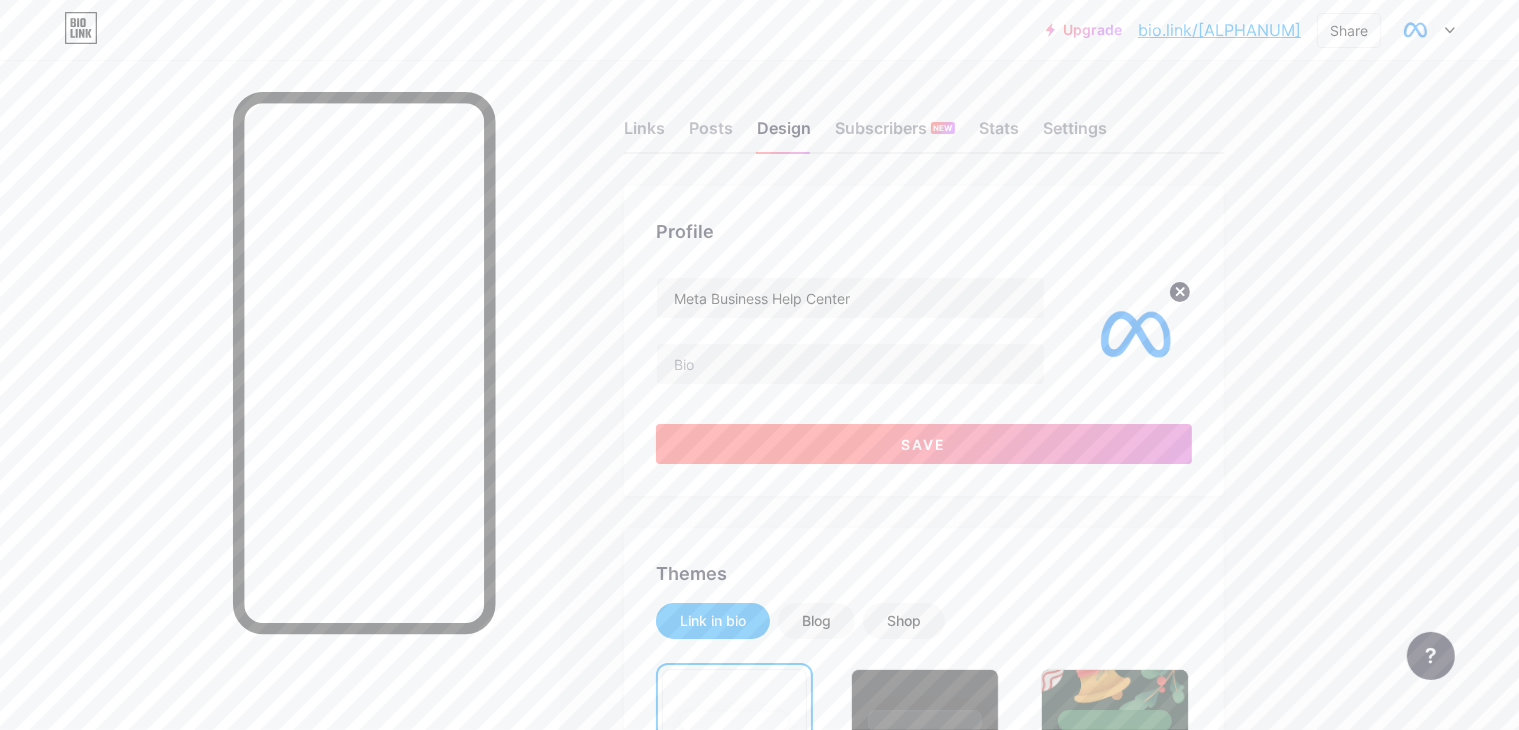 click on "Save" at bounding box center [924, 444] 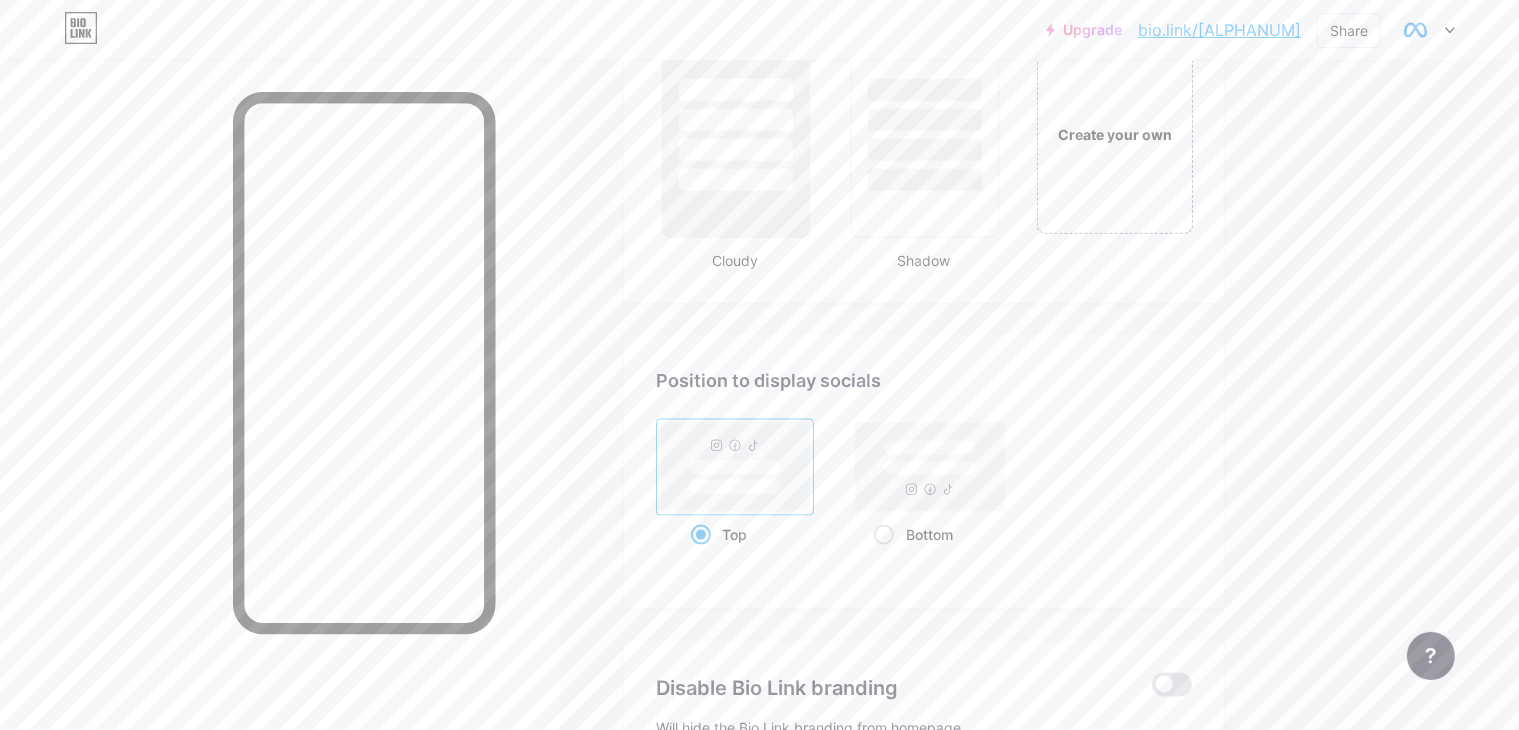 scroll, scrollTop: 2660, scrollLeft: 0, axis: vertical 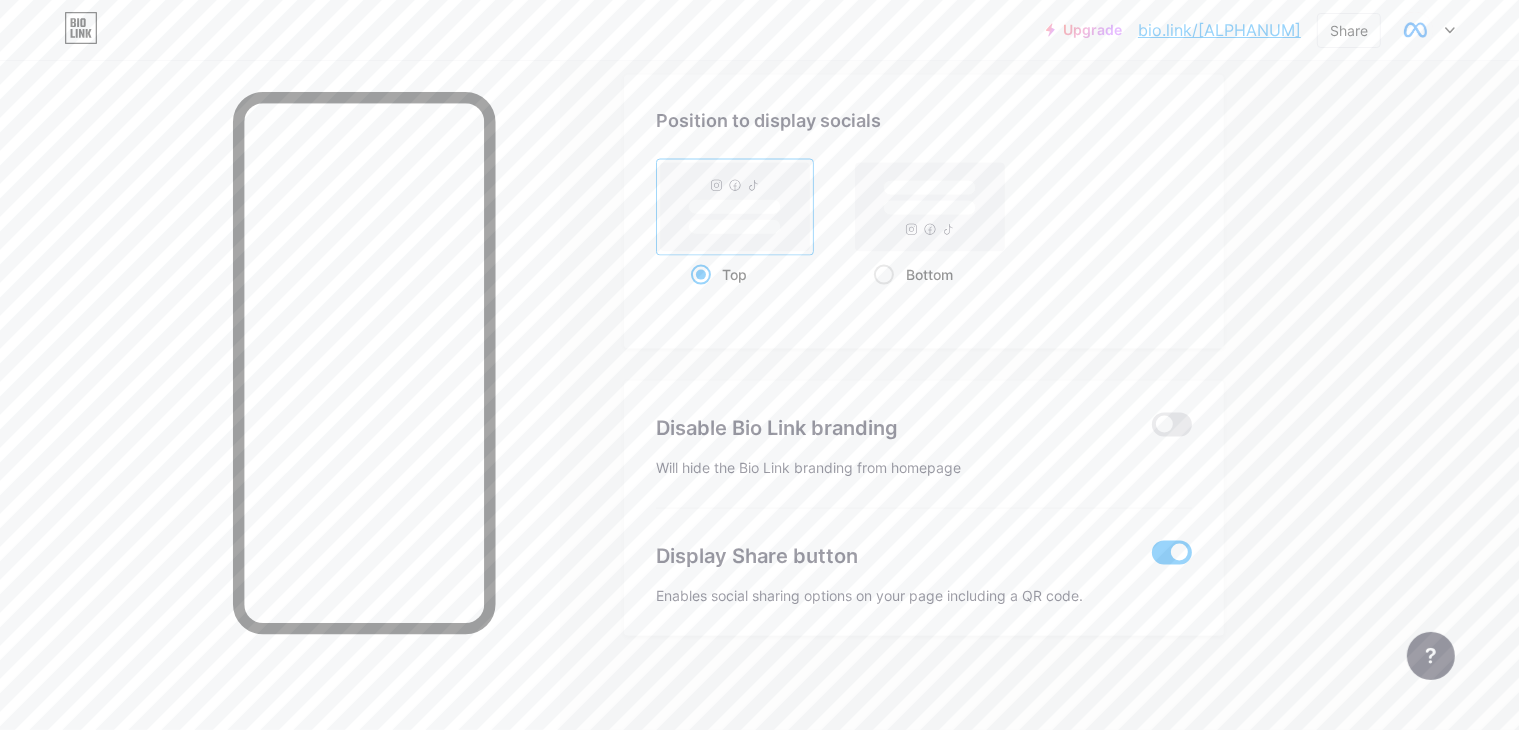 click at bounding box center (1172, 556) 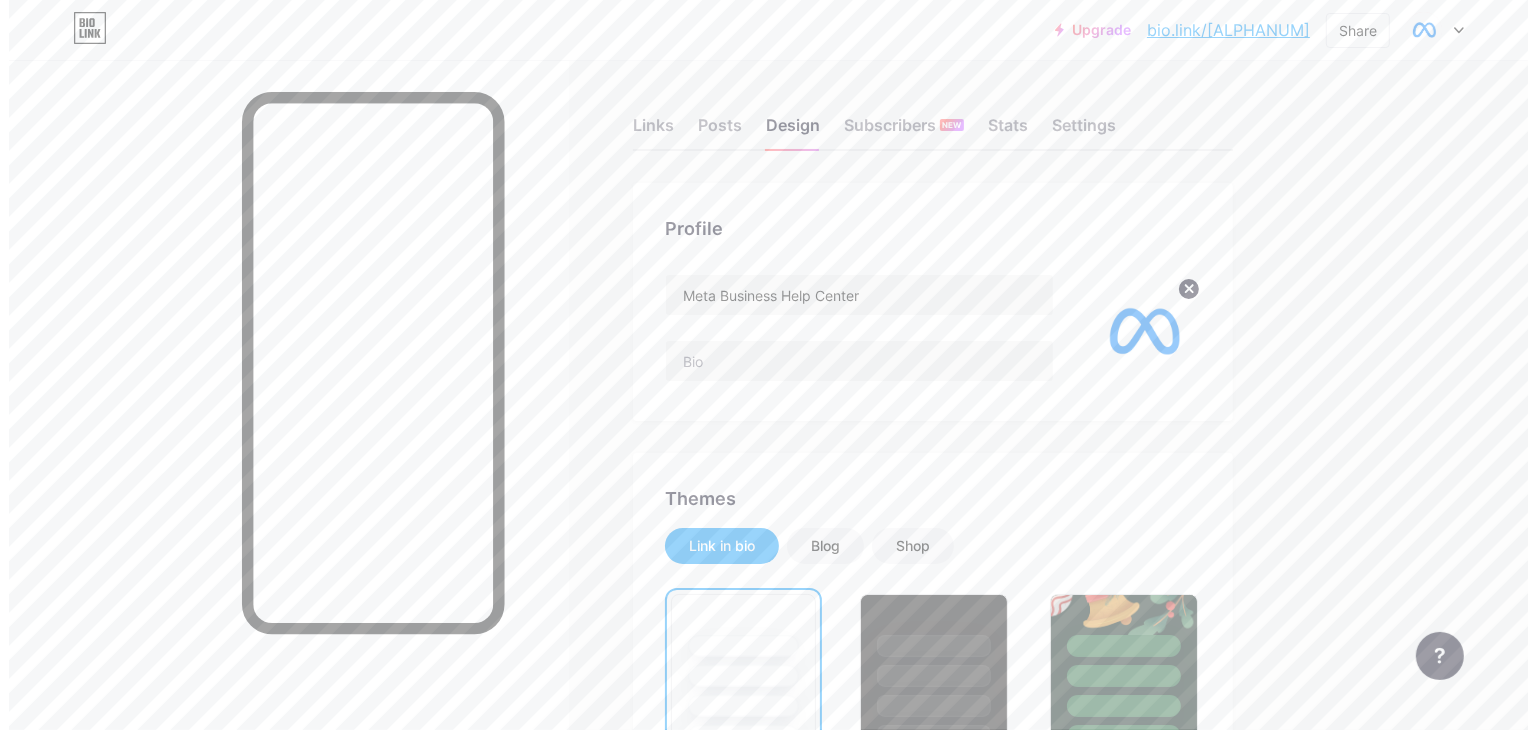 scroll, scrollTop: 0, scrollLeft: 0, axis: both 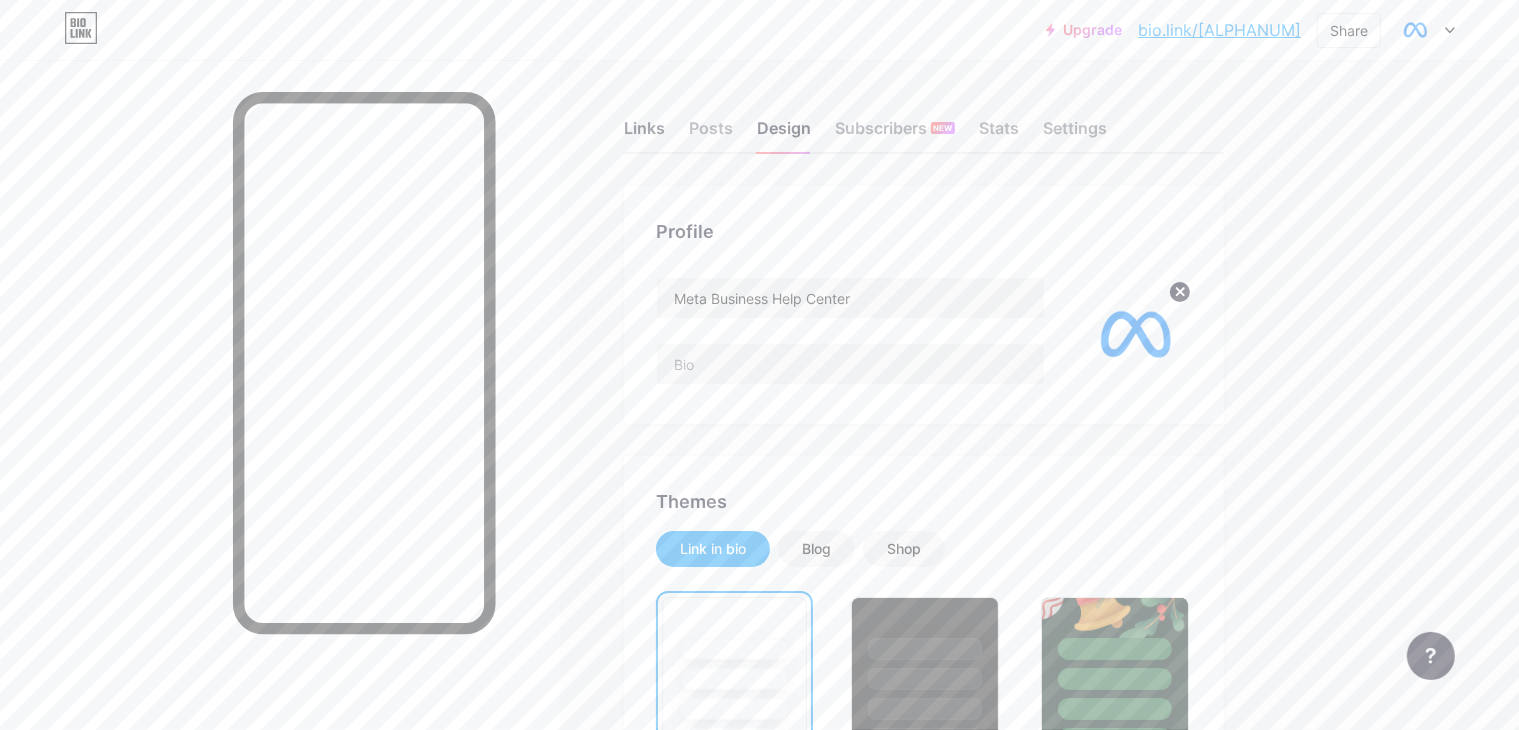 click on "Links" at bounding box center [644, 134] 